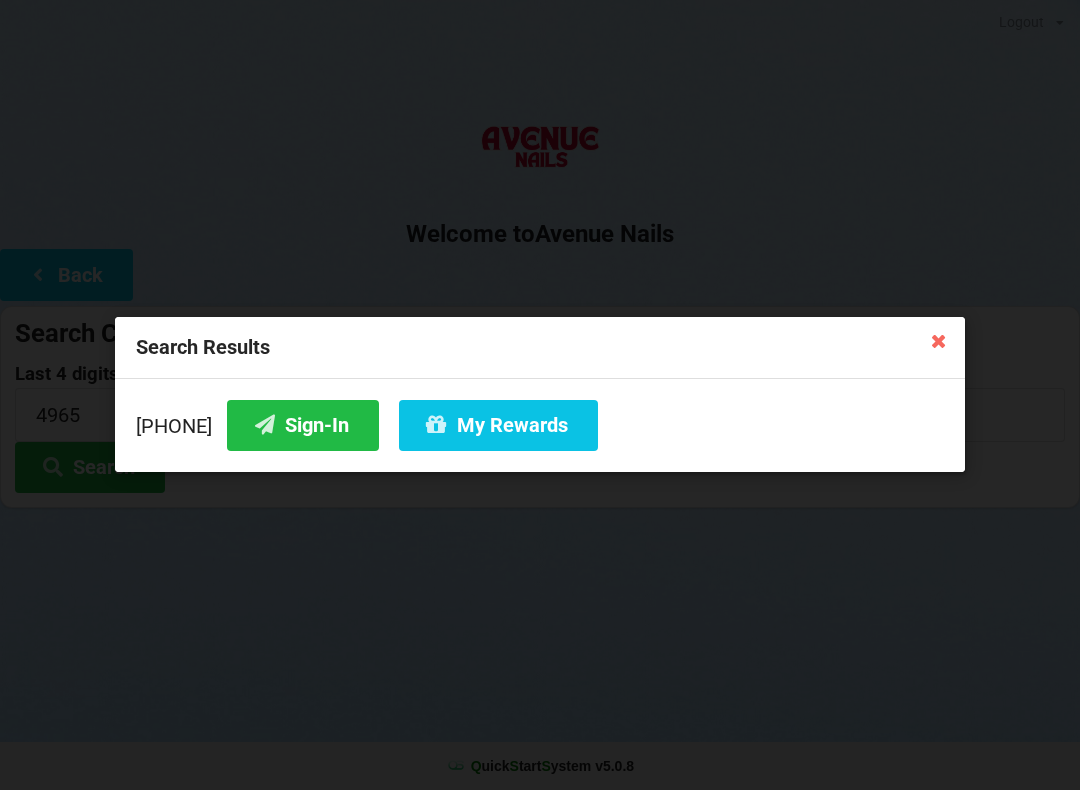 scroll, scrollTop: 0, scrollLeft: 0, axis: both 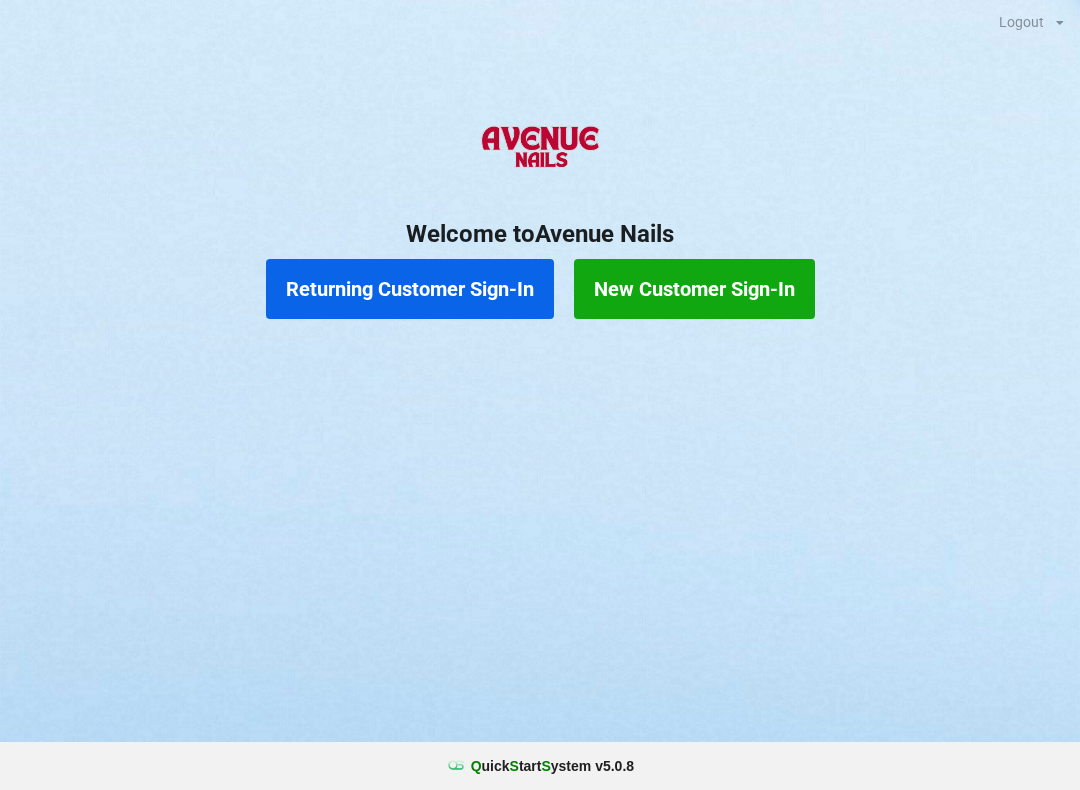 click on "Returning Customer Sign-In" at bounding box center (410, 289) 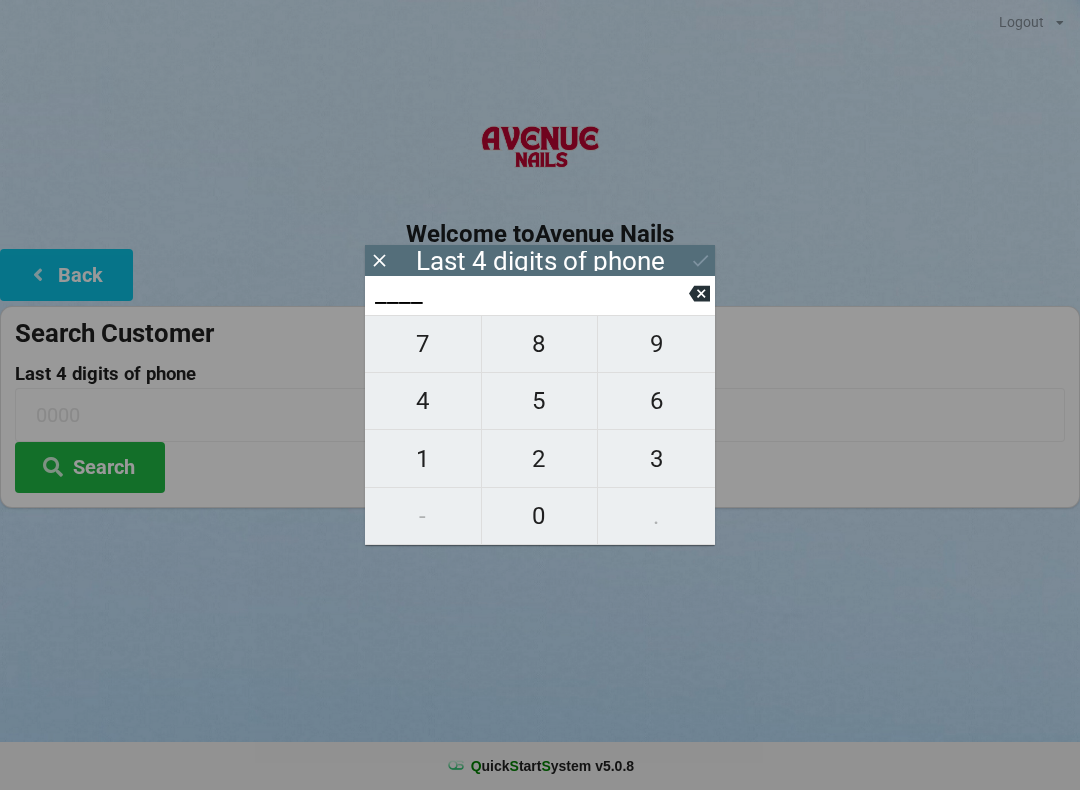 click on "9" at bounding box center (423, 344) 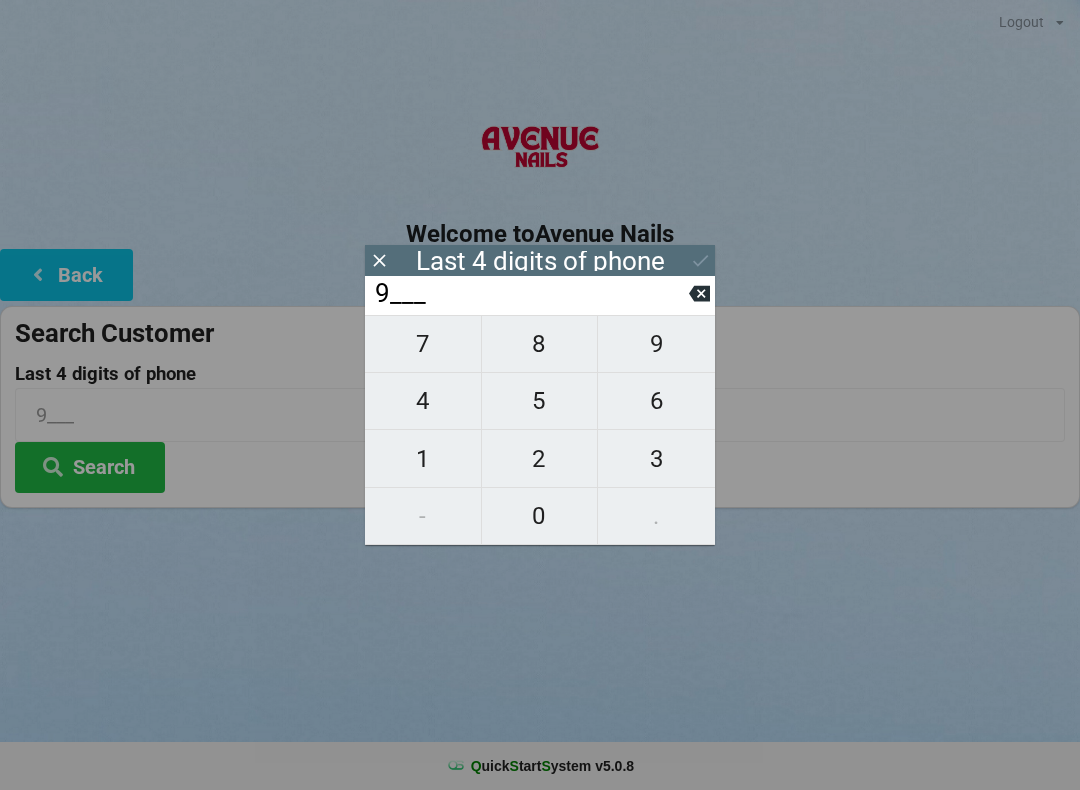 click on "8" at bounding box center (423, 344) 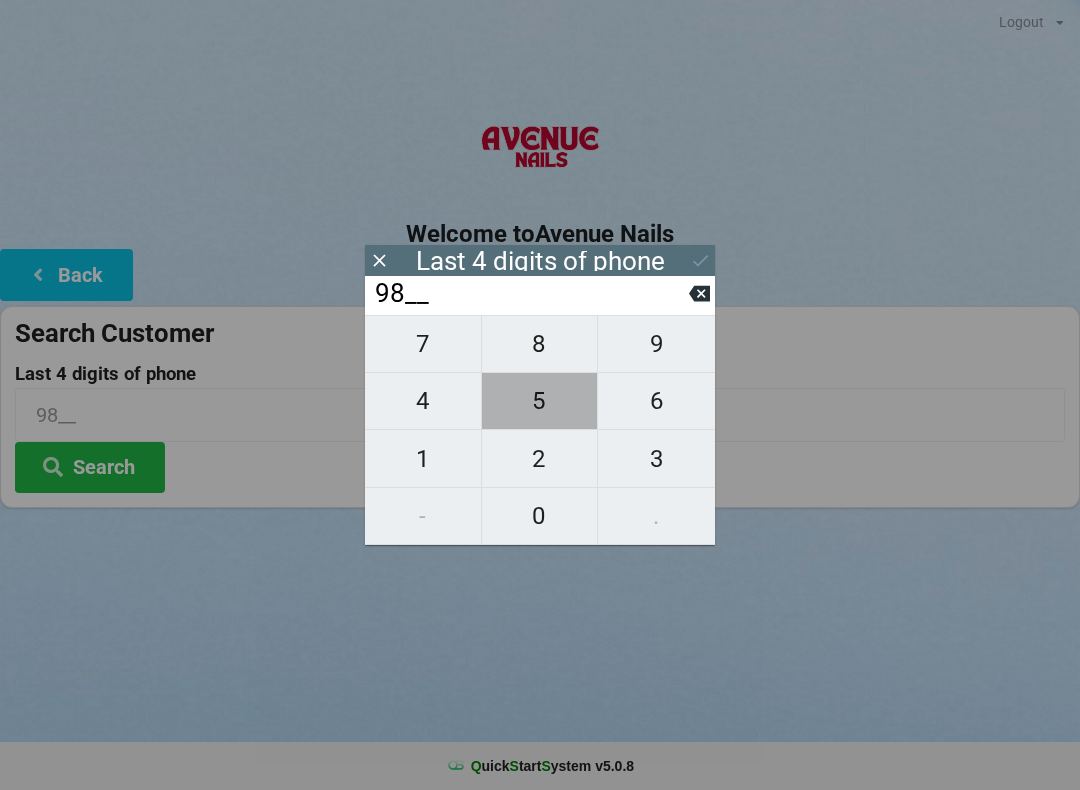 click on "5" at bounding box center (423, 344) 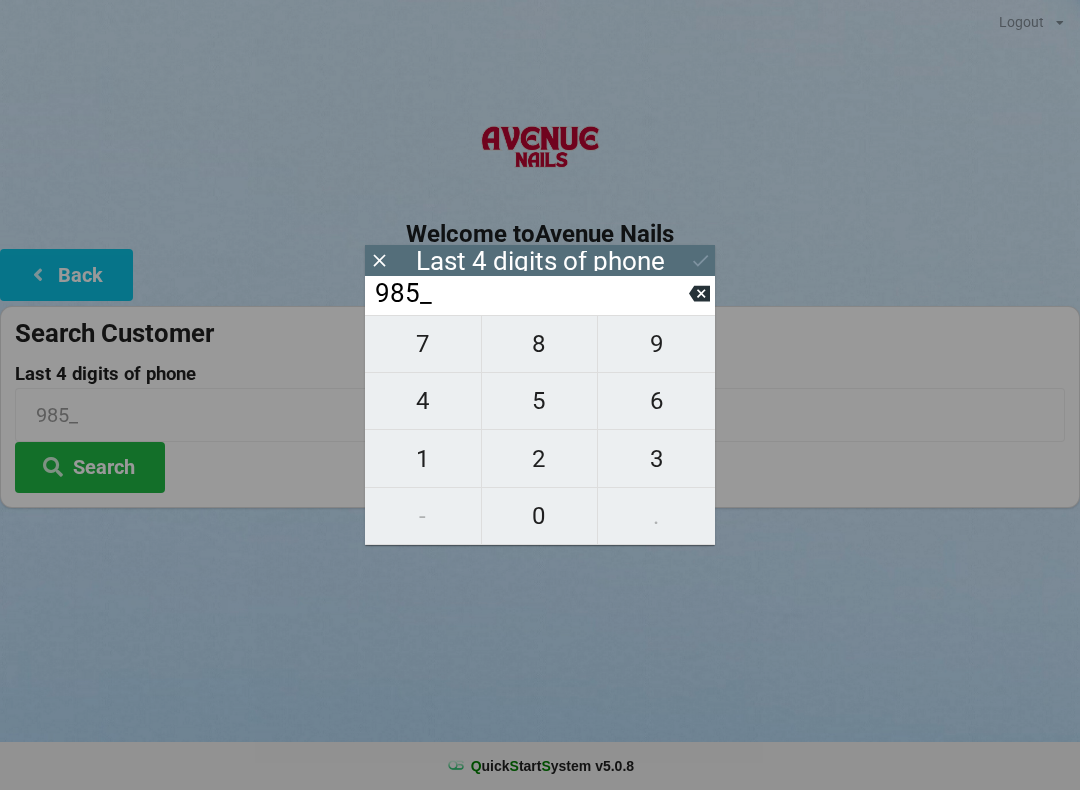 click on "1" at bounding box center (423, 344) 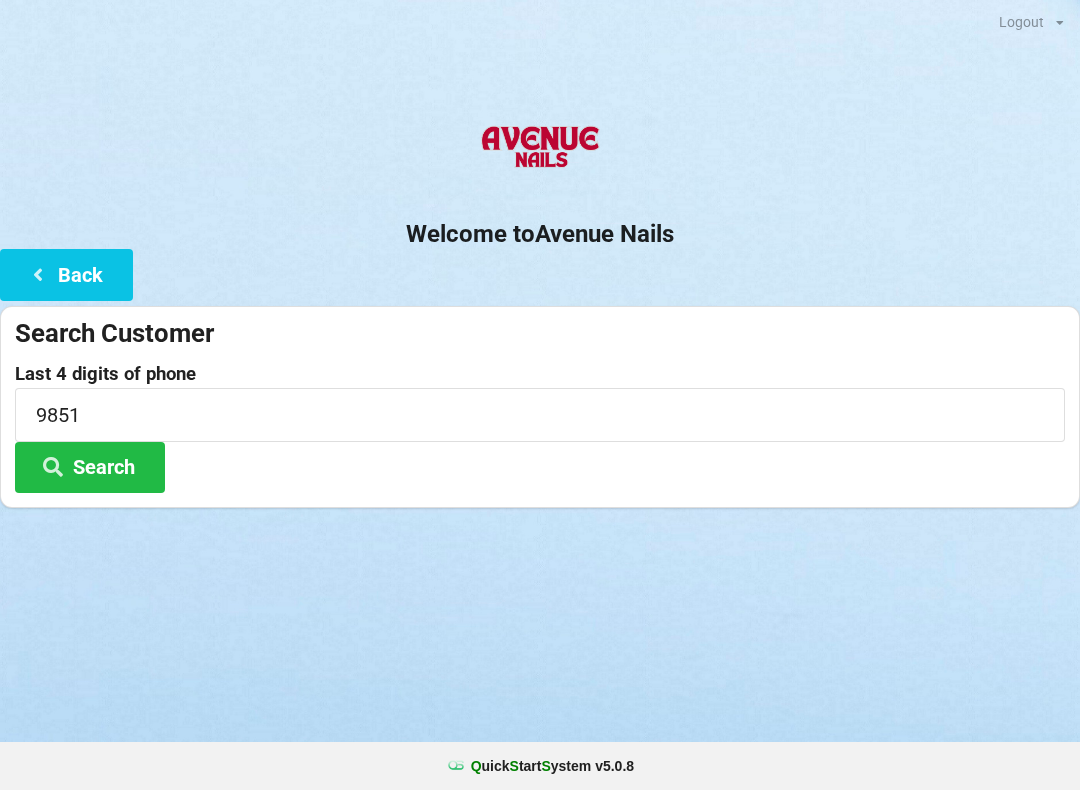 click on "Search" at bounding box center [90, 467] 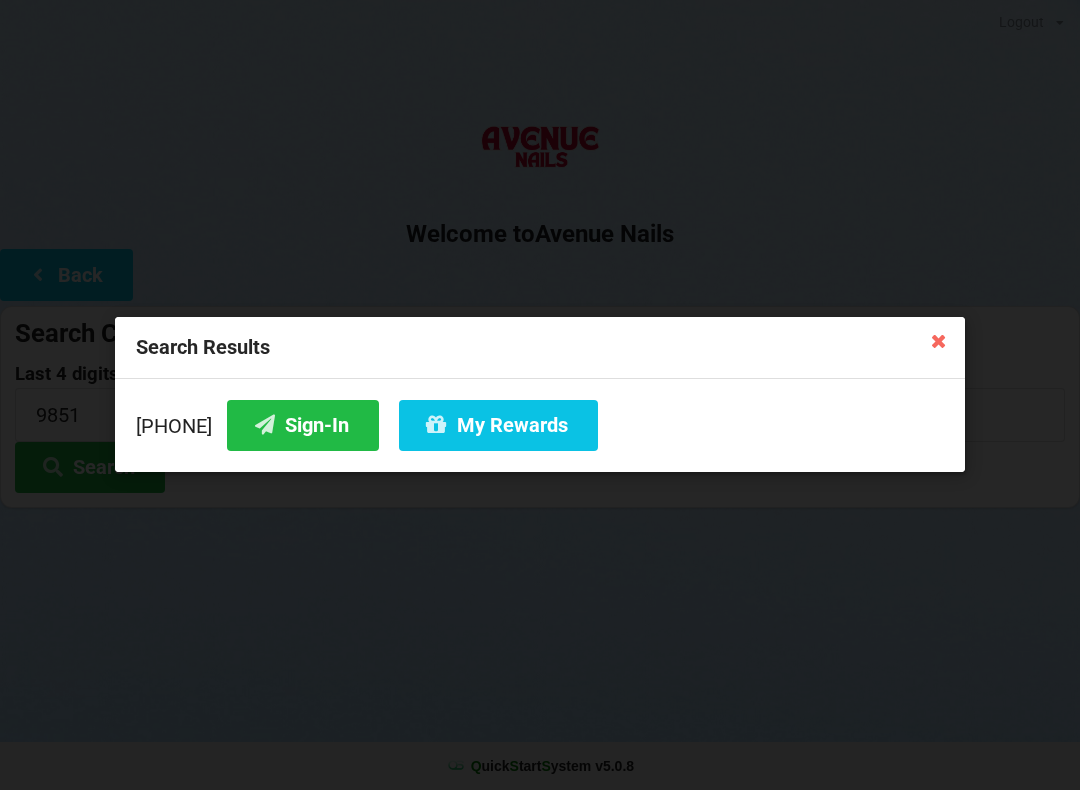 click at bounding box center [939, 340] 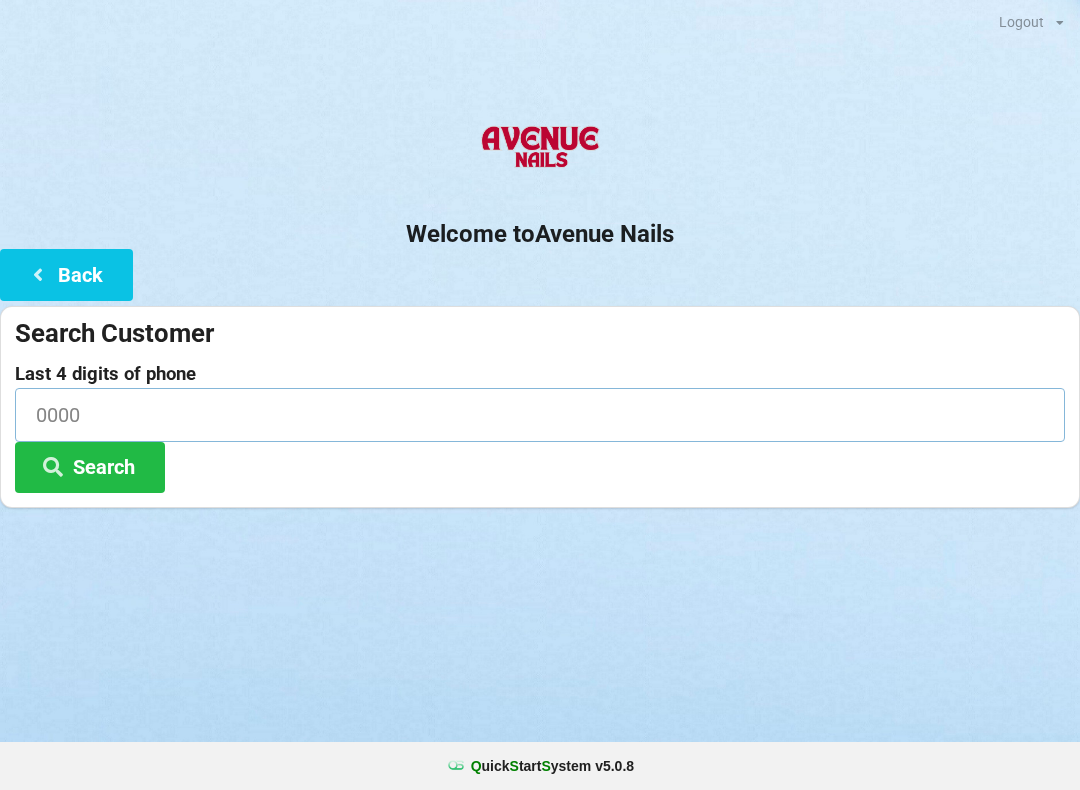 click at bounding box center (540, 414) 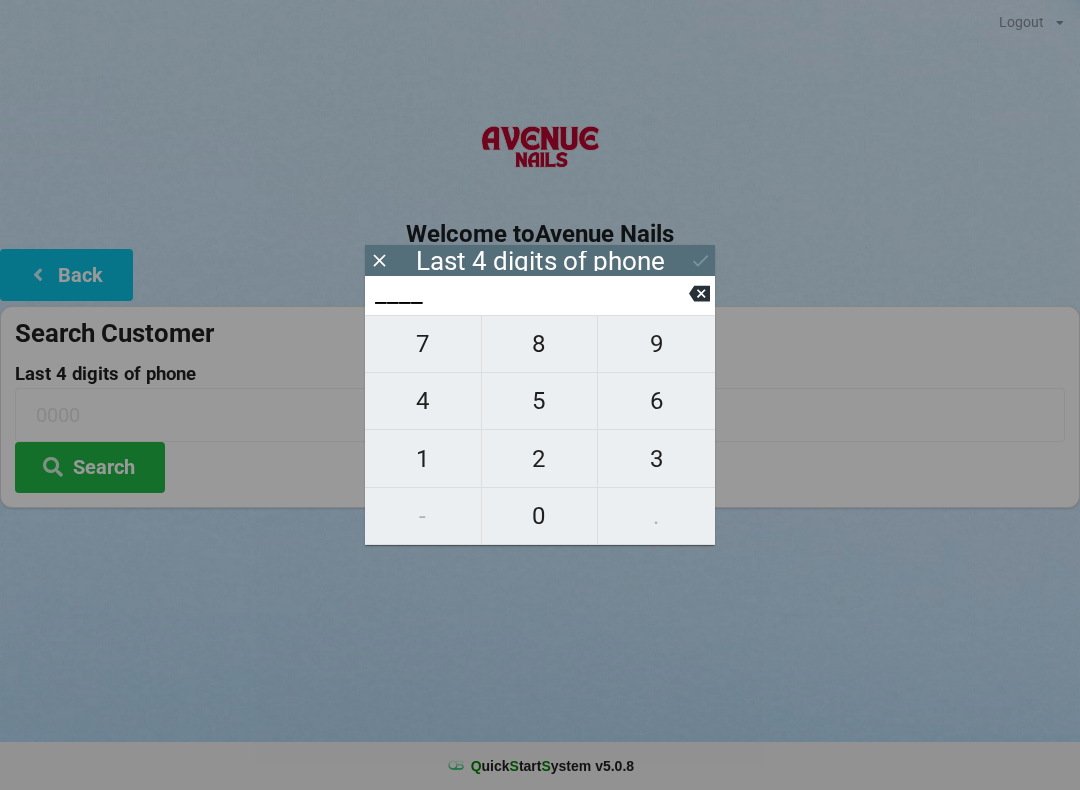click on "7" at bounding box center [423, 344] 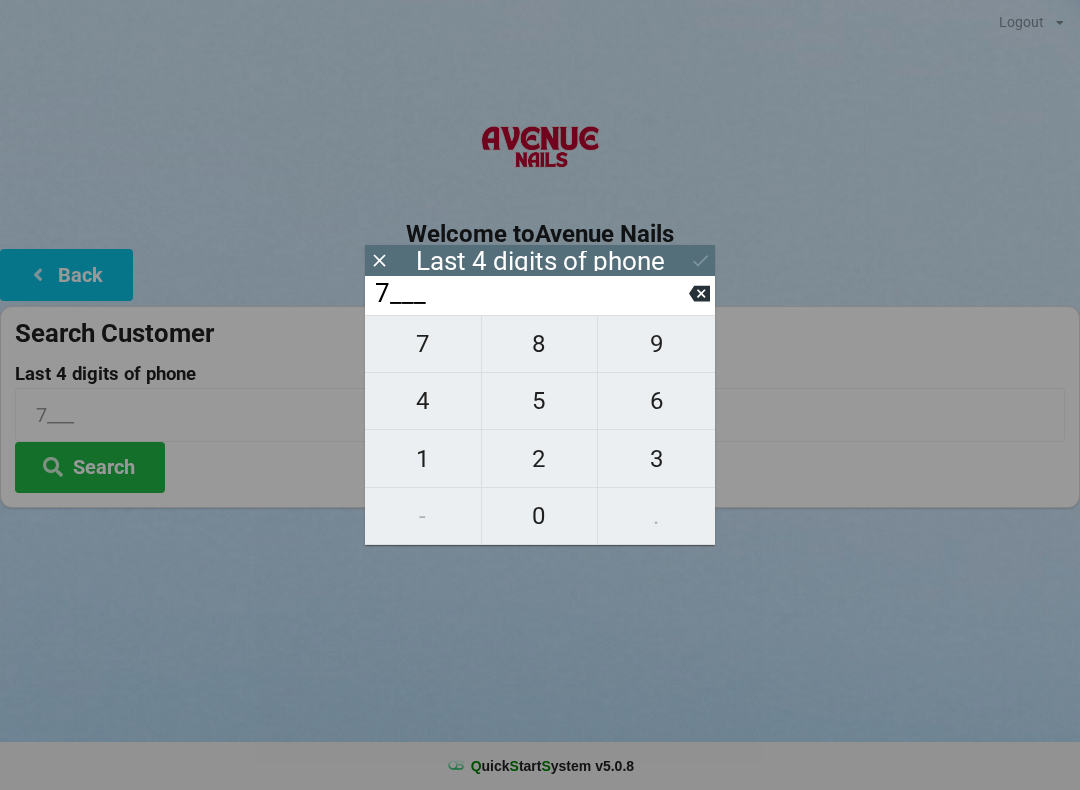 click on "1" at bounding box center [423, 344] 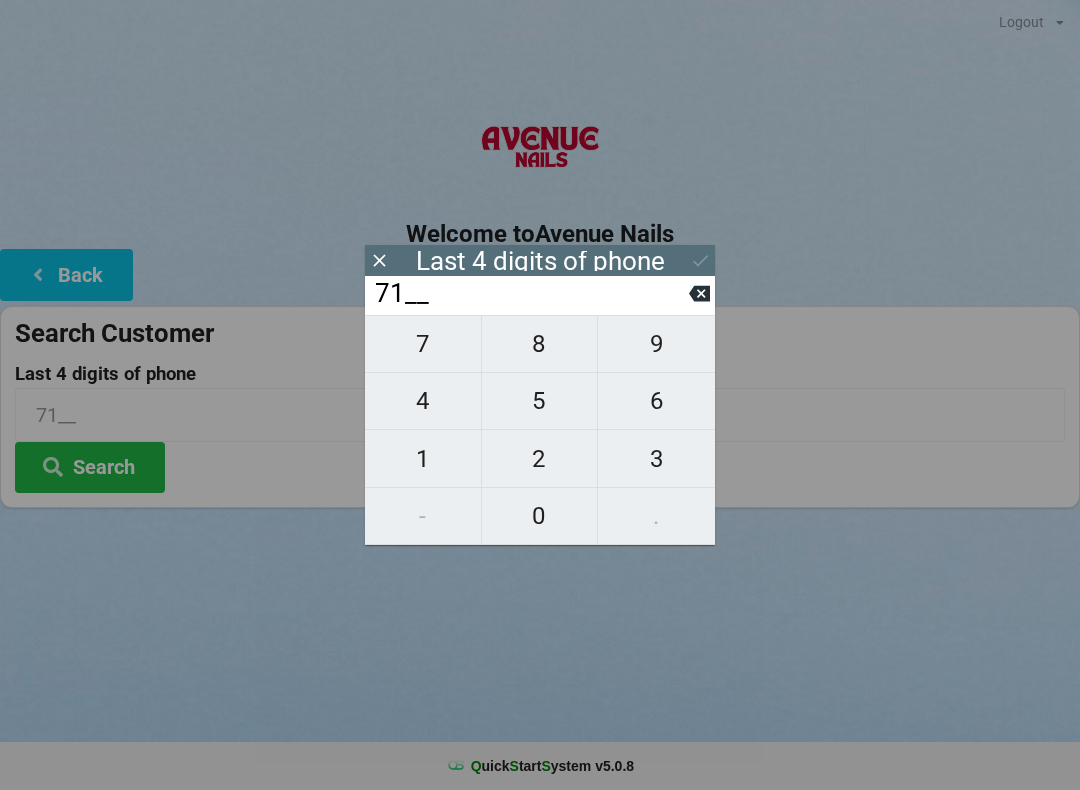click on "0" at bounding box center (423, 344) 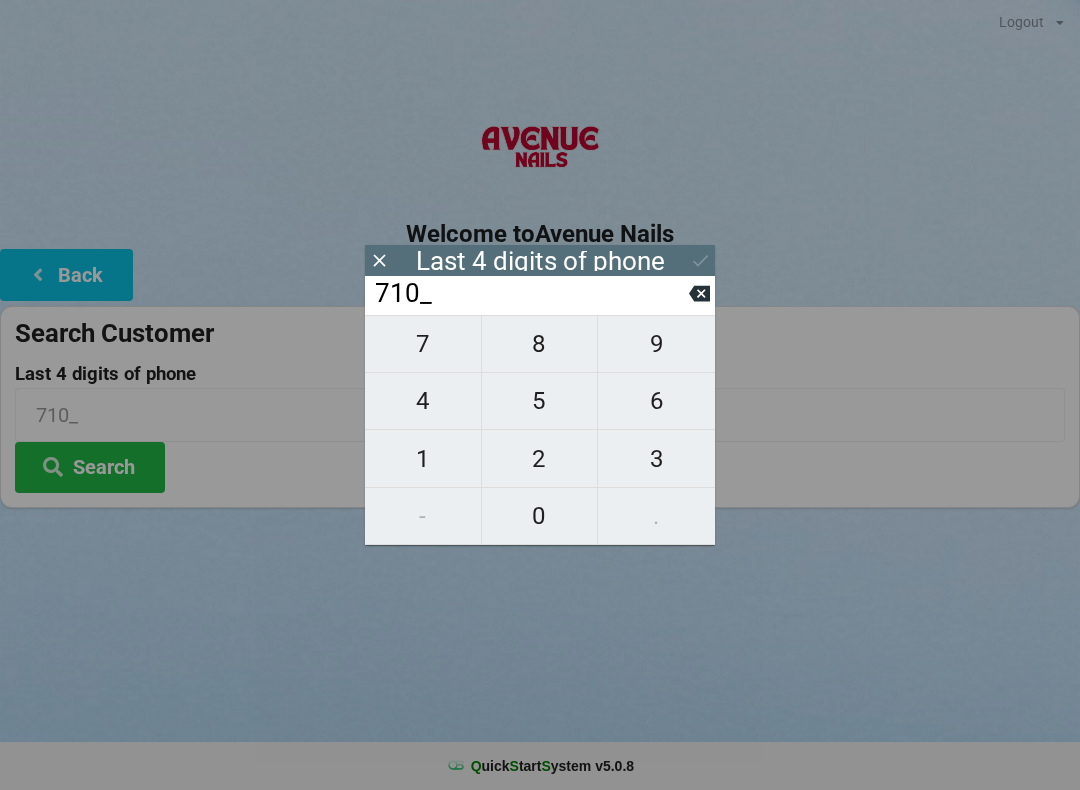 click on "1" at bounding box center [423, 344] 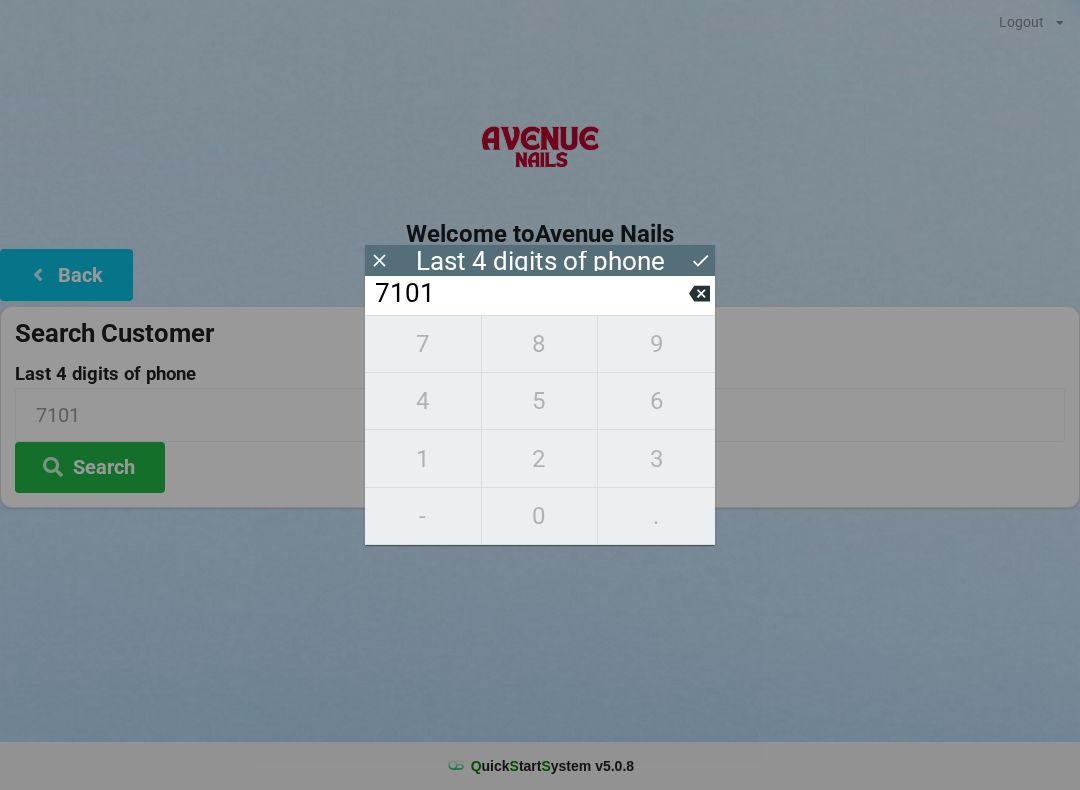 click at bounding box center [379, 260] 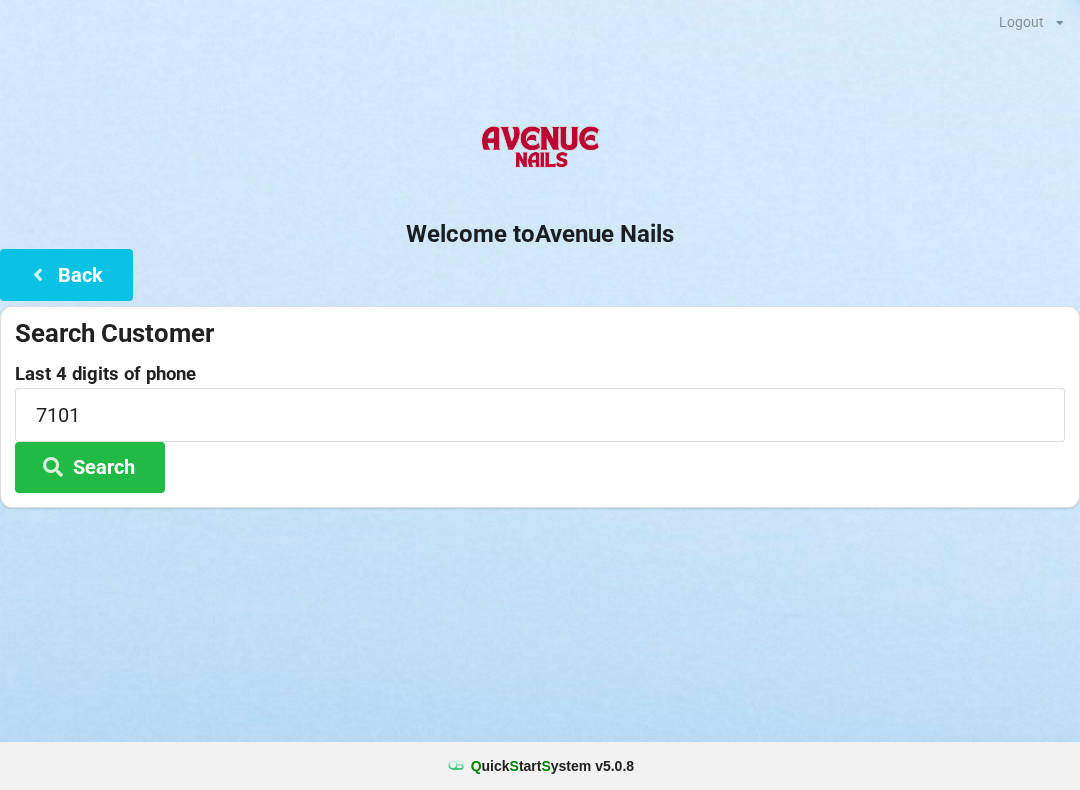 click on "Search" at bounding box center [90, 467] 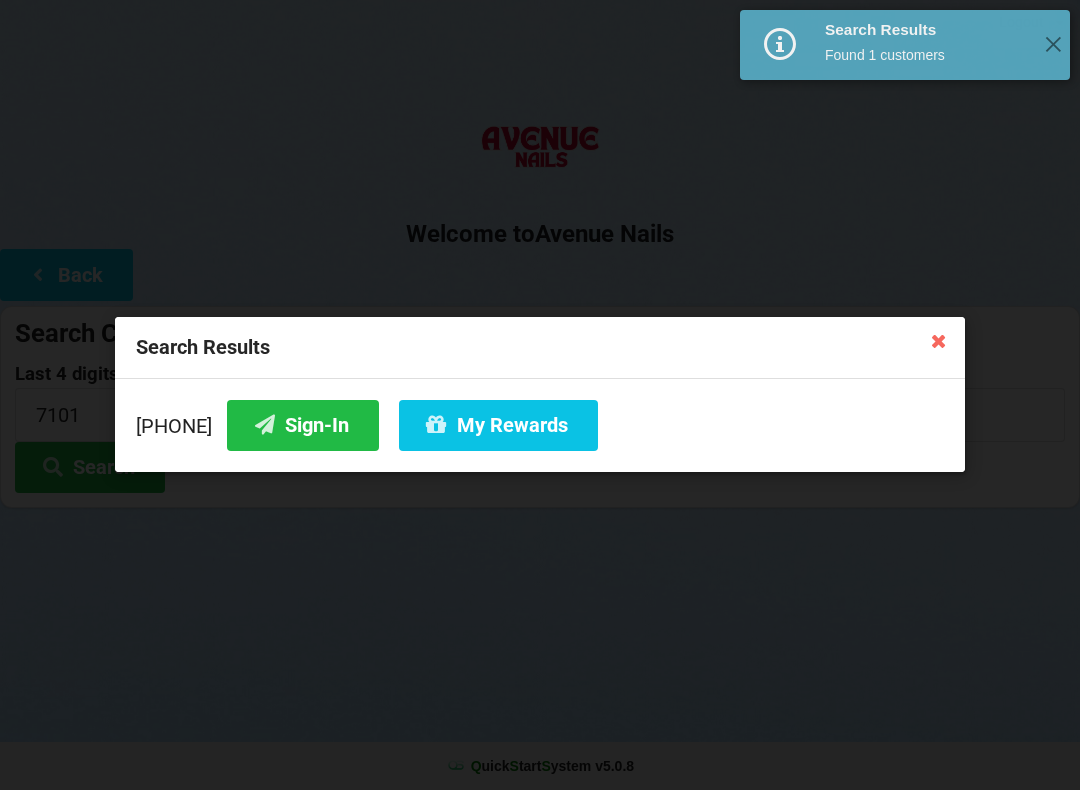 click on "Sign-In" at bounding box center (303, 425) 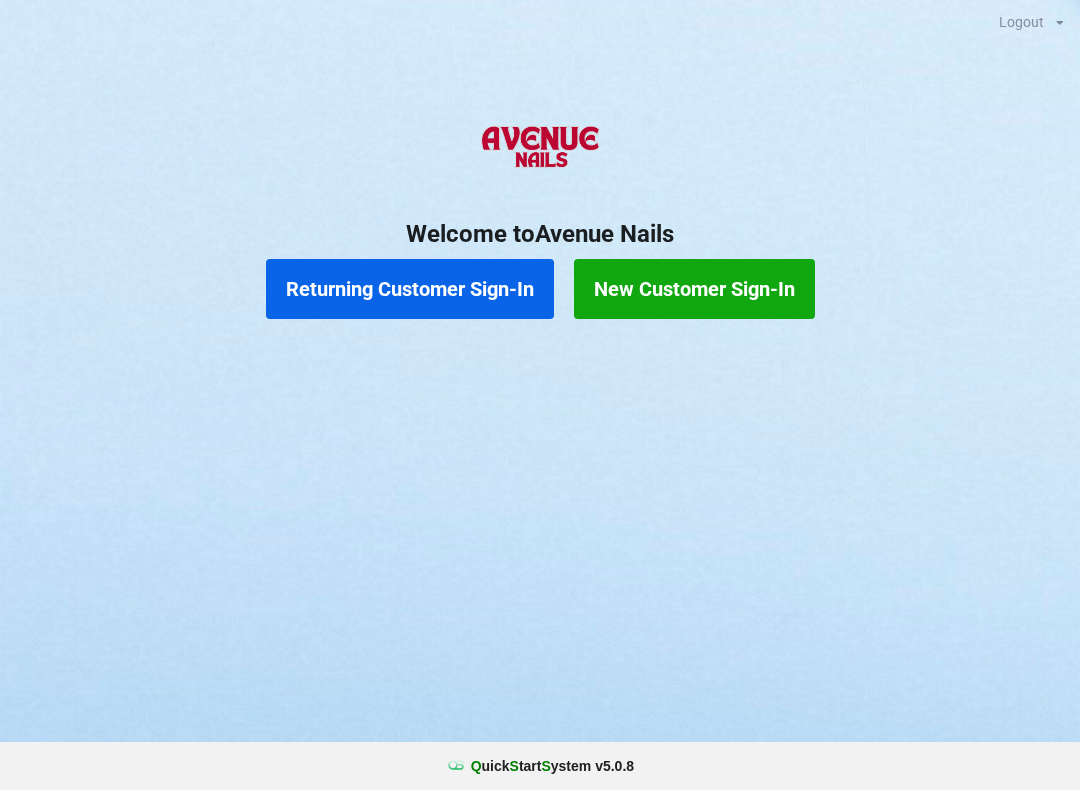 click on "Returning Customer Sign-In" at bounding box center [410, 289] 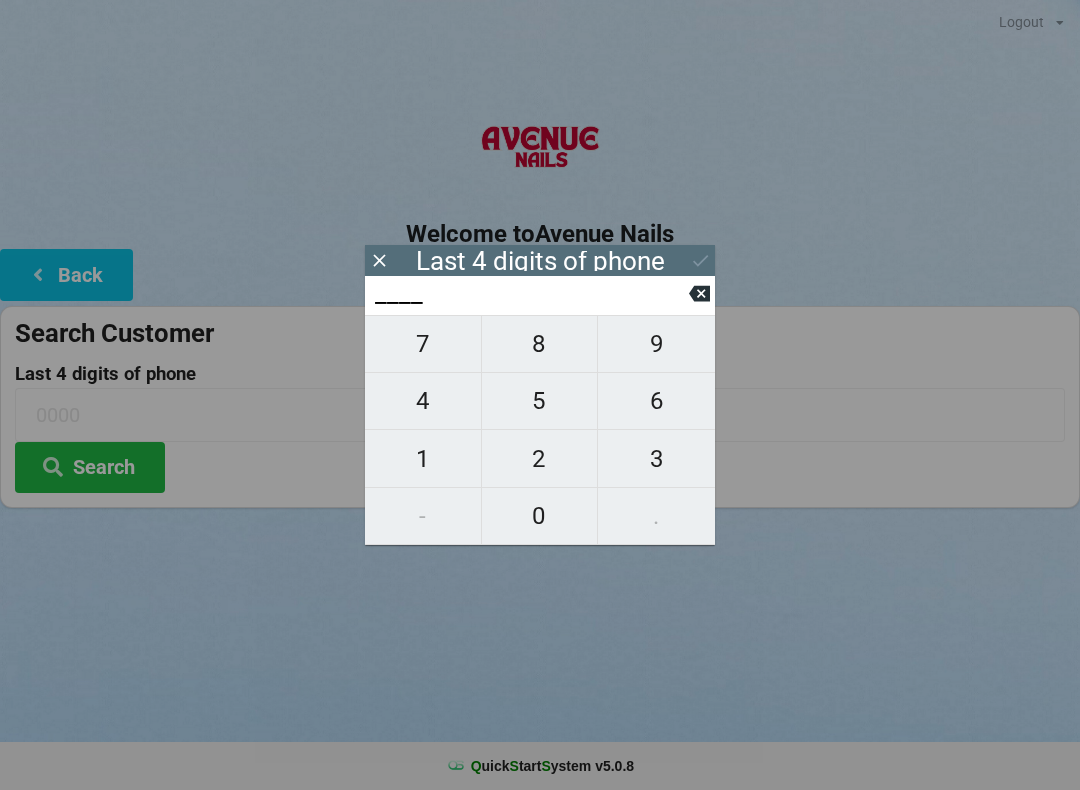 click on "Last 4 digits of phone" at bounding box center [540, 260] 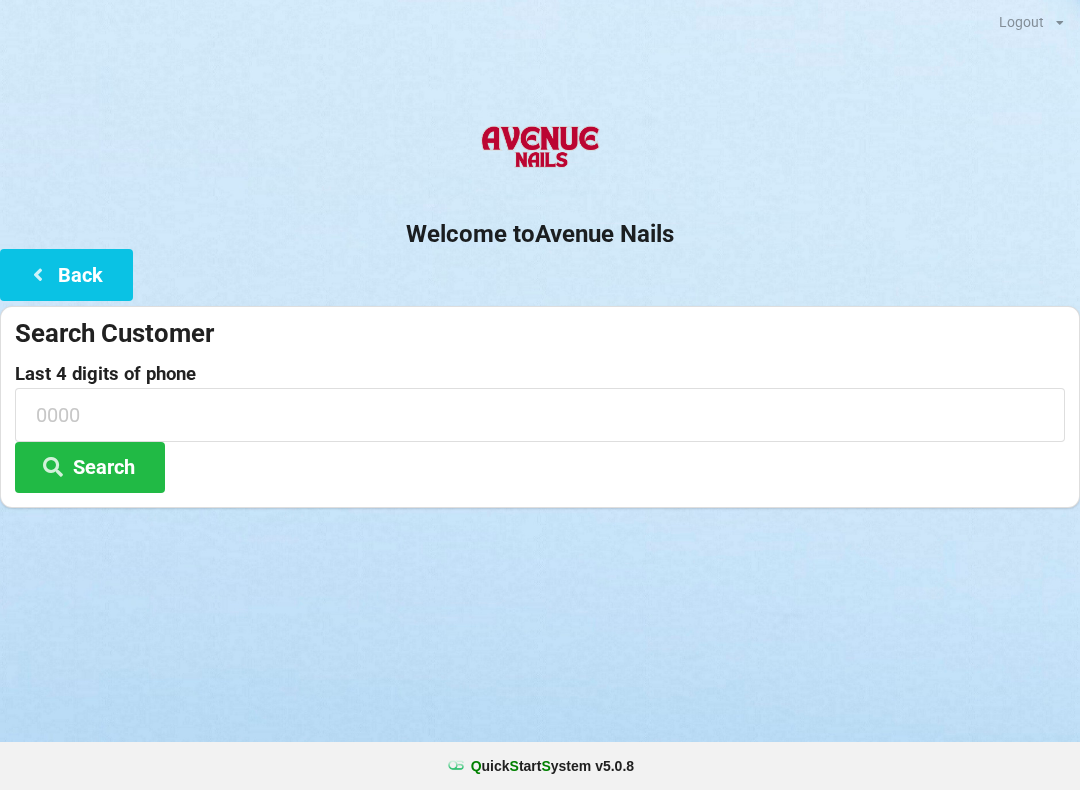click on "Back" at bounding box center (66, 274) 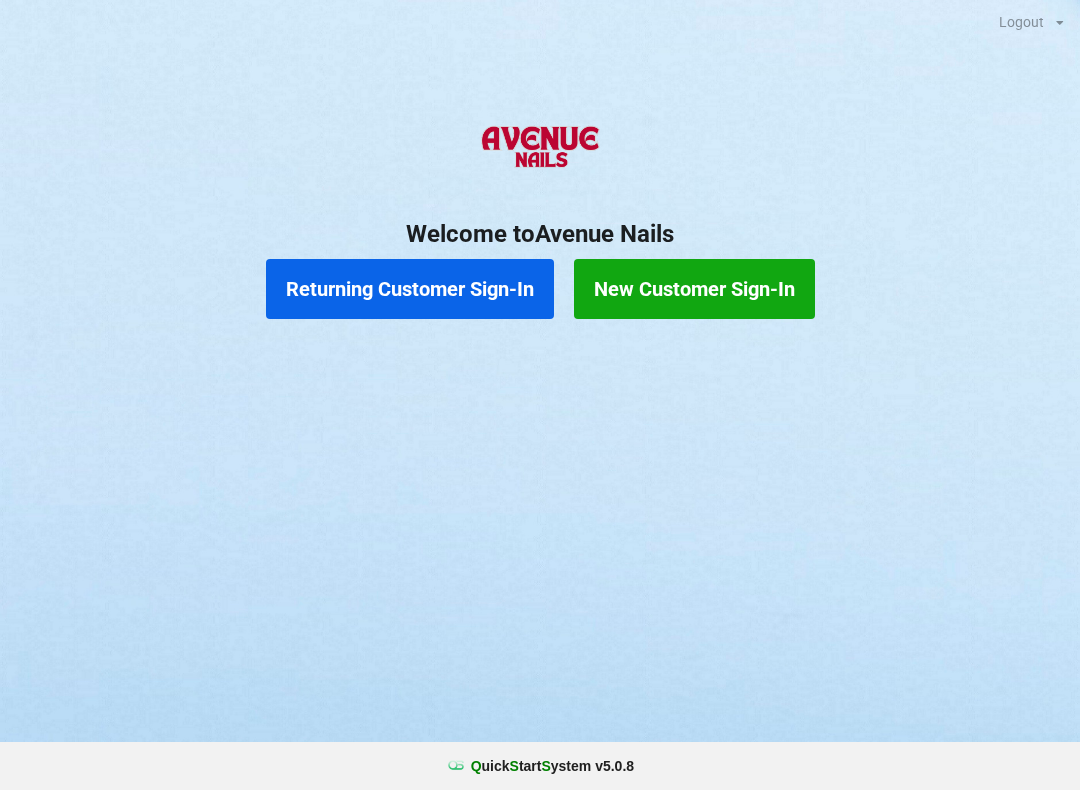 click on "Returning Customer Sign-In" at bounding box center (410, 289) 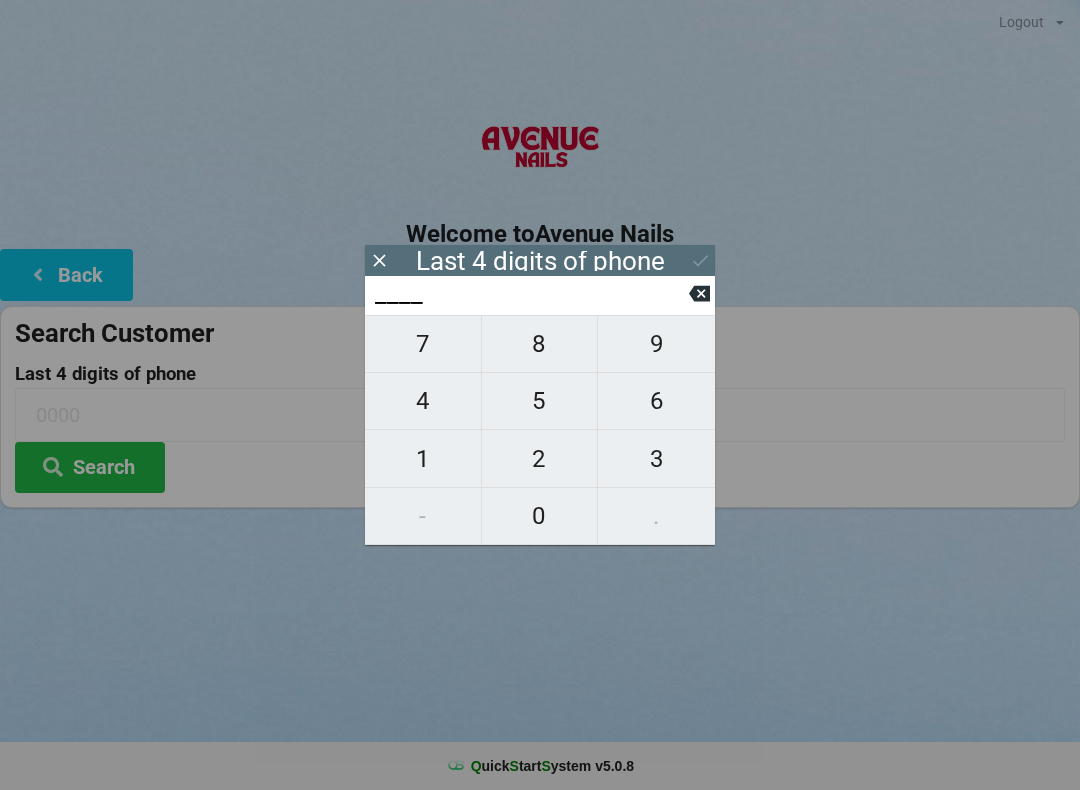 click on "4" at bounding box center (423, 344) 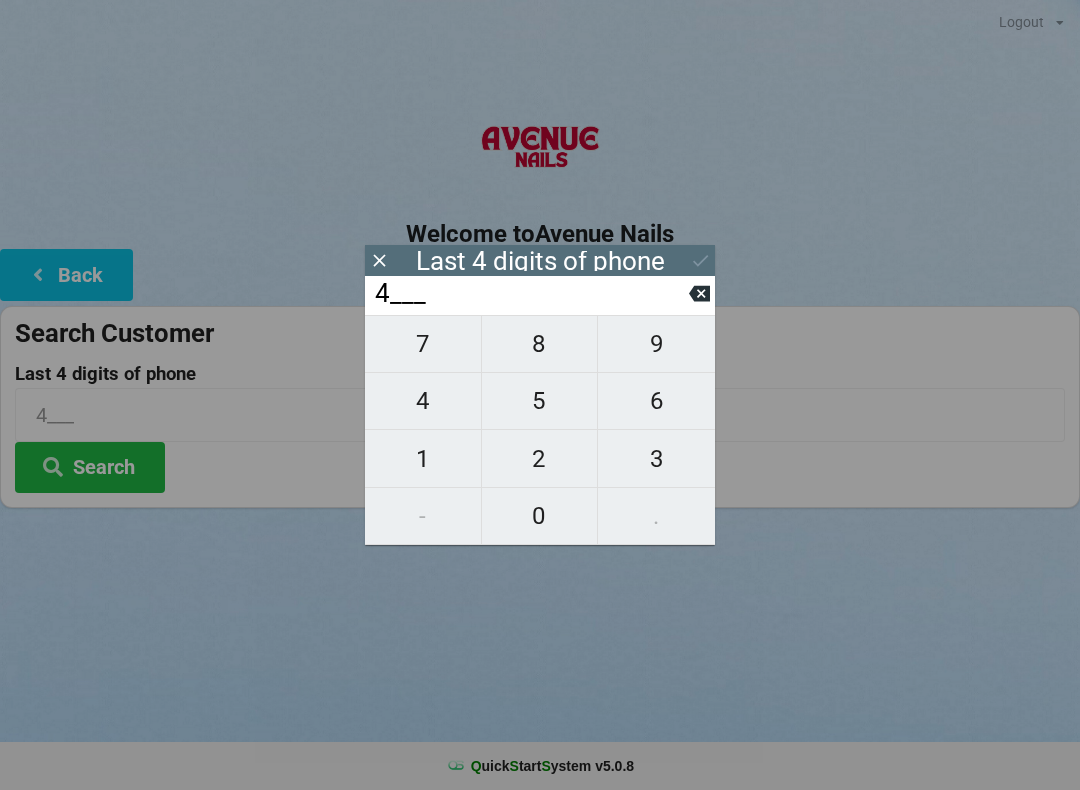 click on "1" at bounding box center (423, 344) 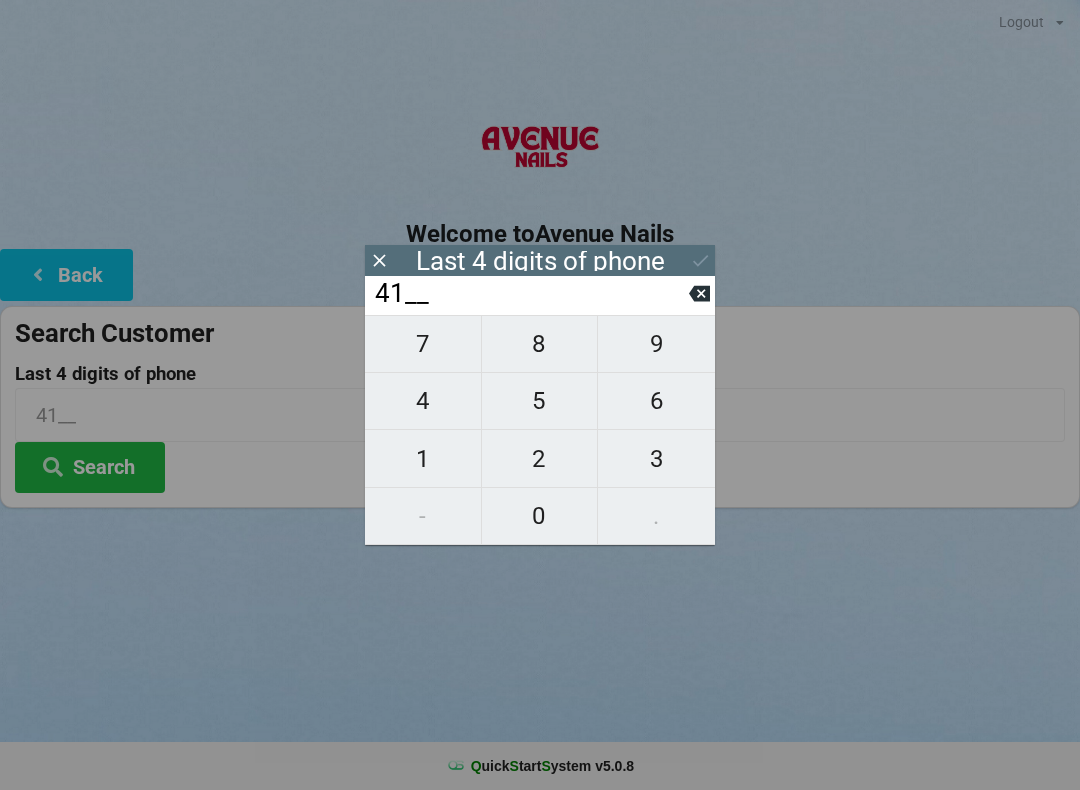 click on "4" at bounding box center (423, 344) 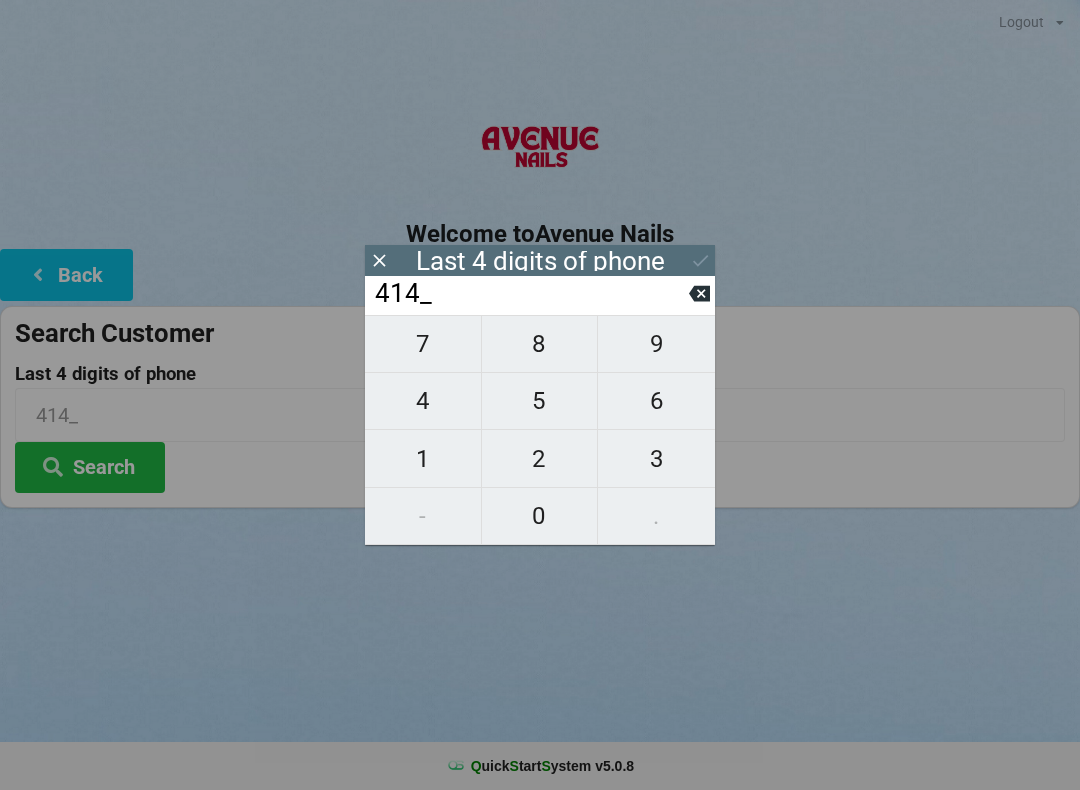 click on "2" at bounding box center [423, 344] 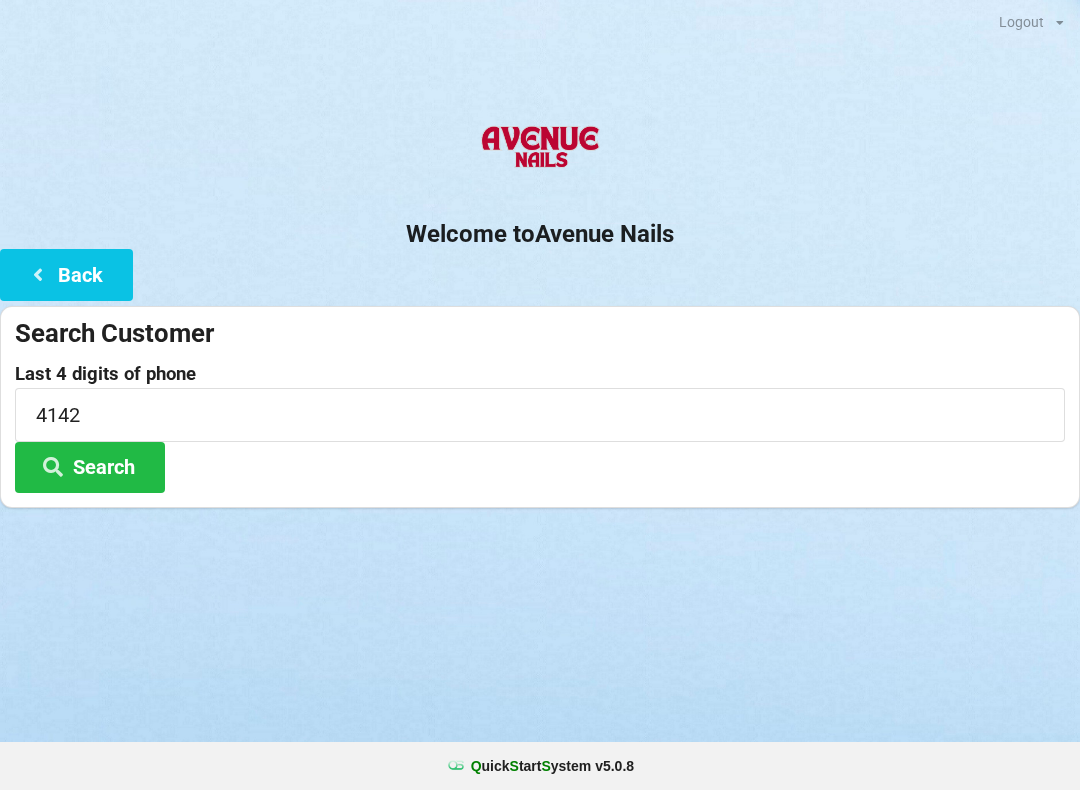 click at bounding box center [540, 533] 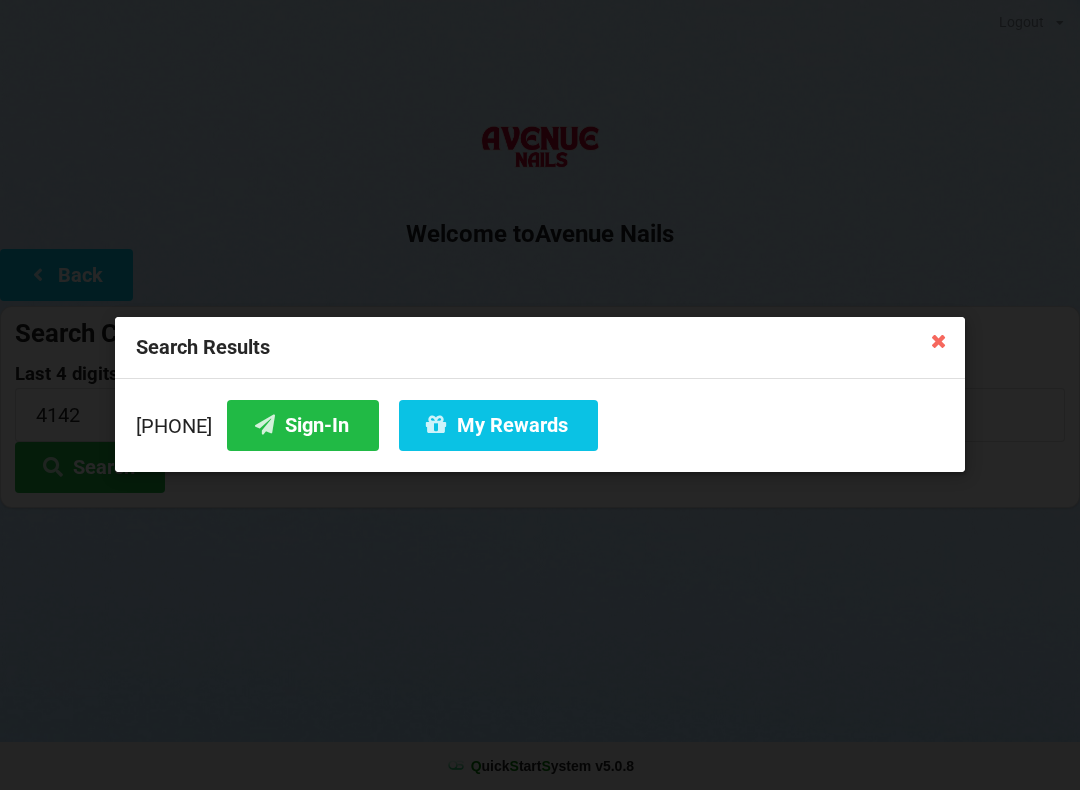 click on "Sign-In" at bounding box center (303, 425) 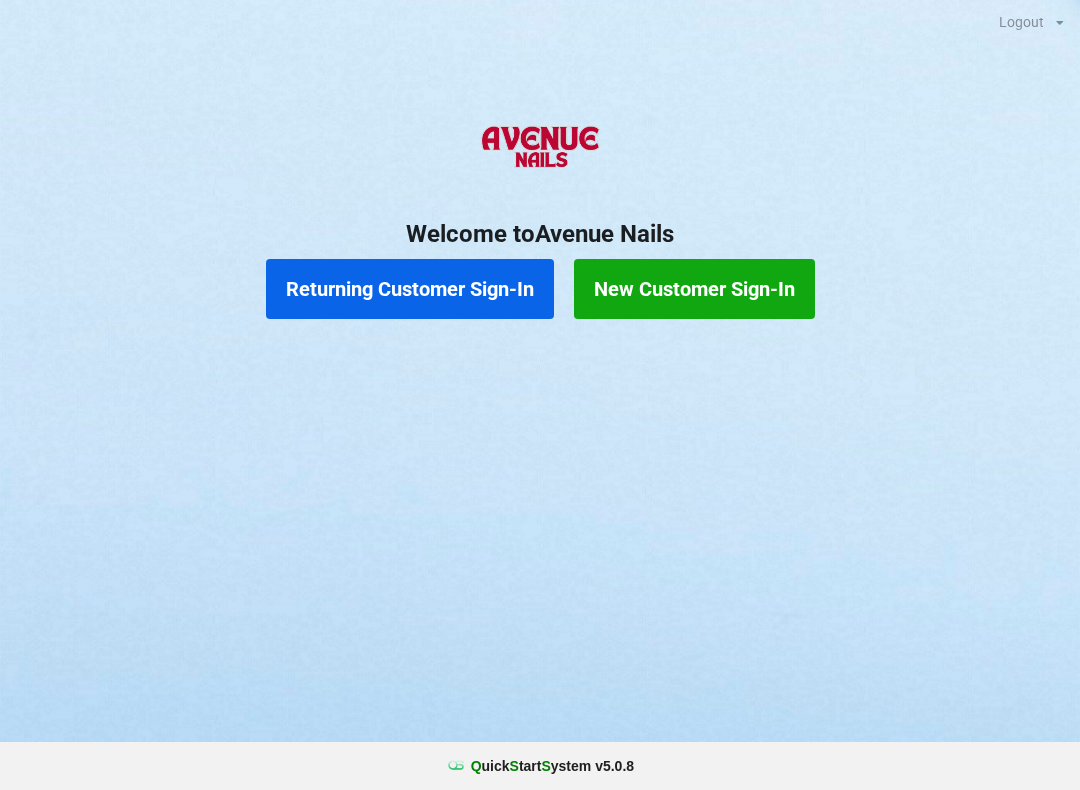 click on "Returning Customer Sign-In" at bounding box center (410, 289) 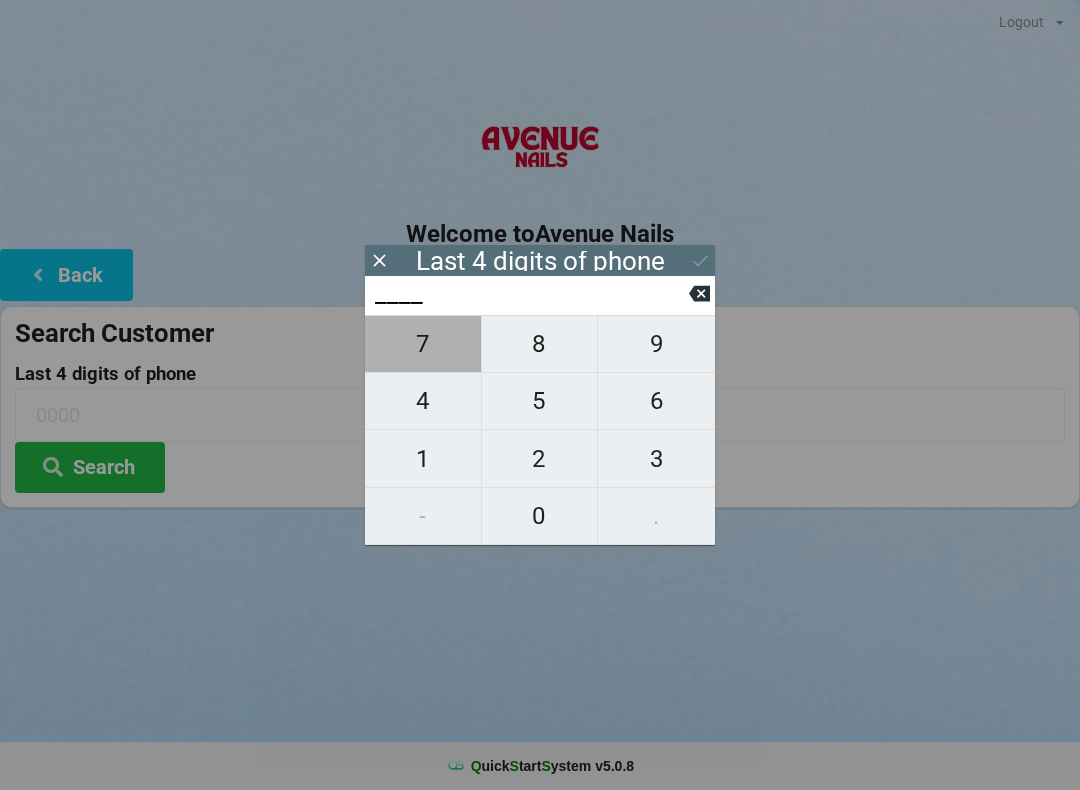 click on "7" at bounding box center [423, 344] 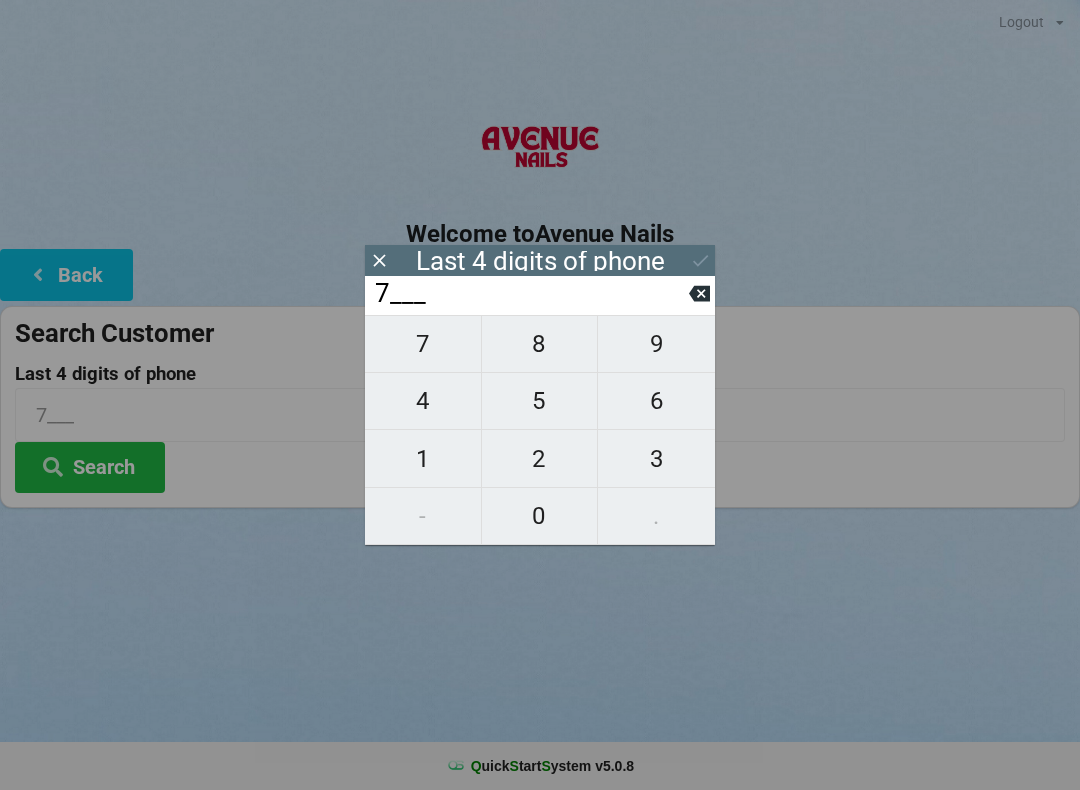 click on "4" at bounding box center [423, 344] 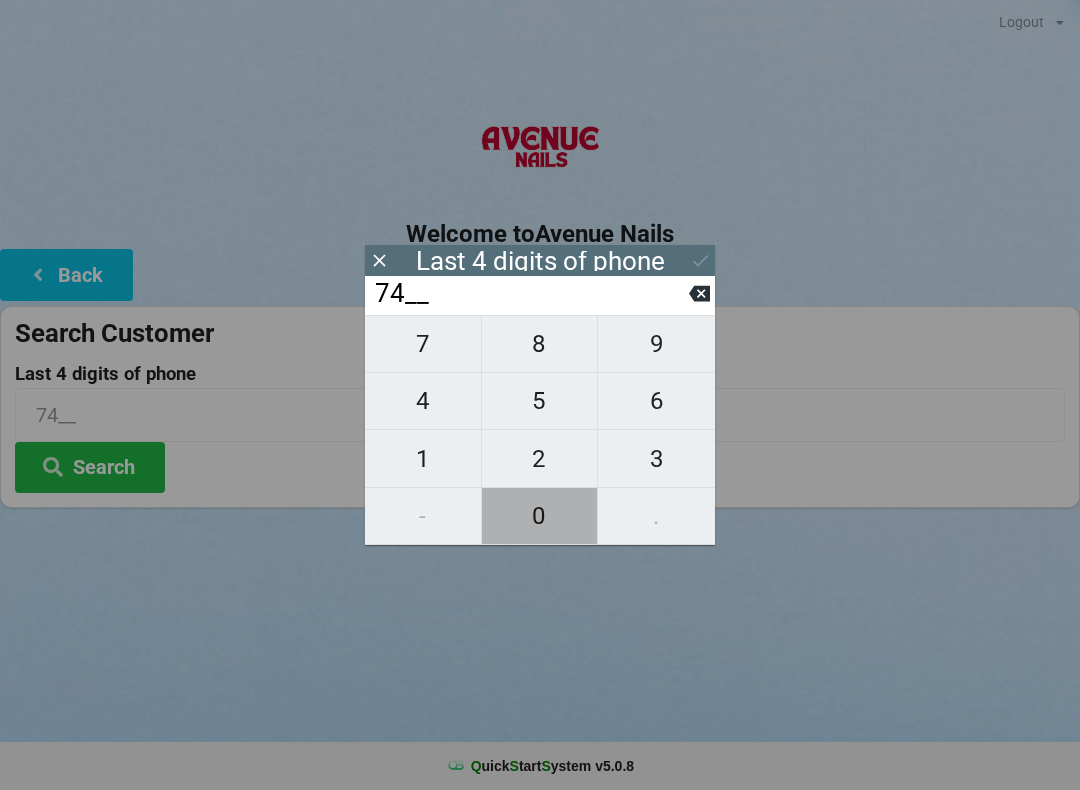 click on "0" at bounding box center (423, 344) 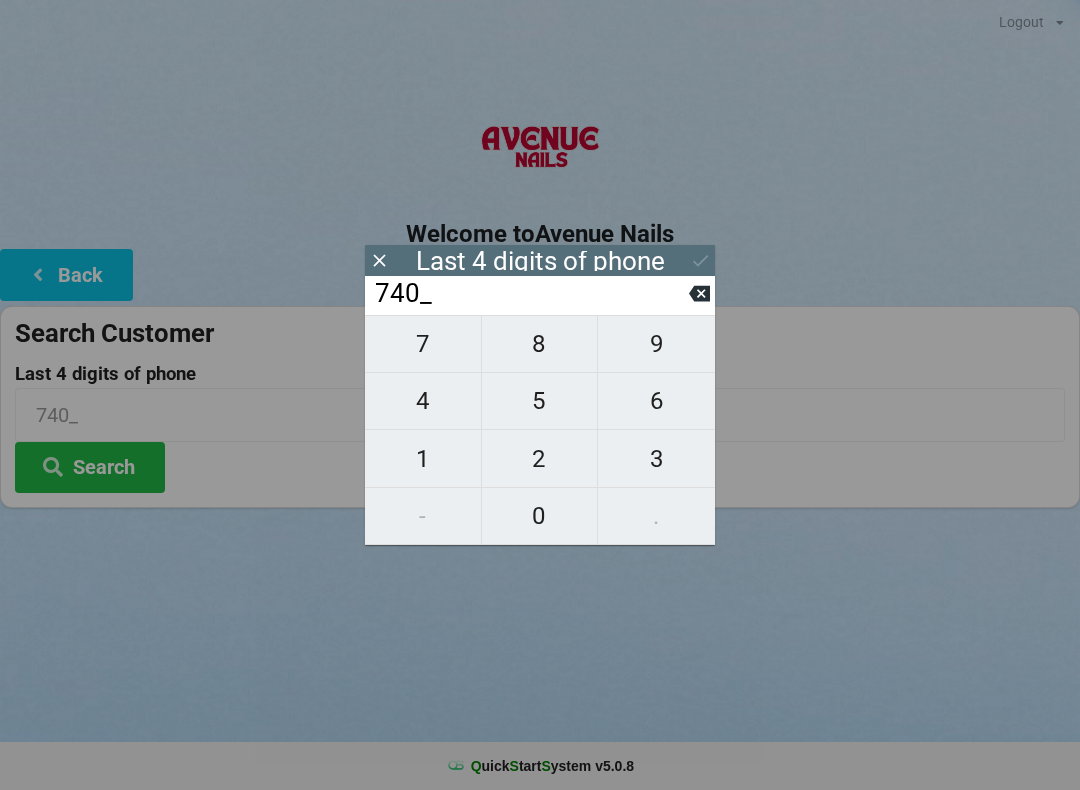 click on "6" at bounding box center (423, 344) 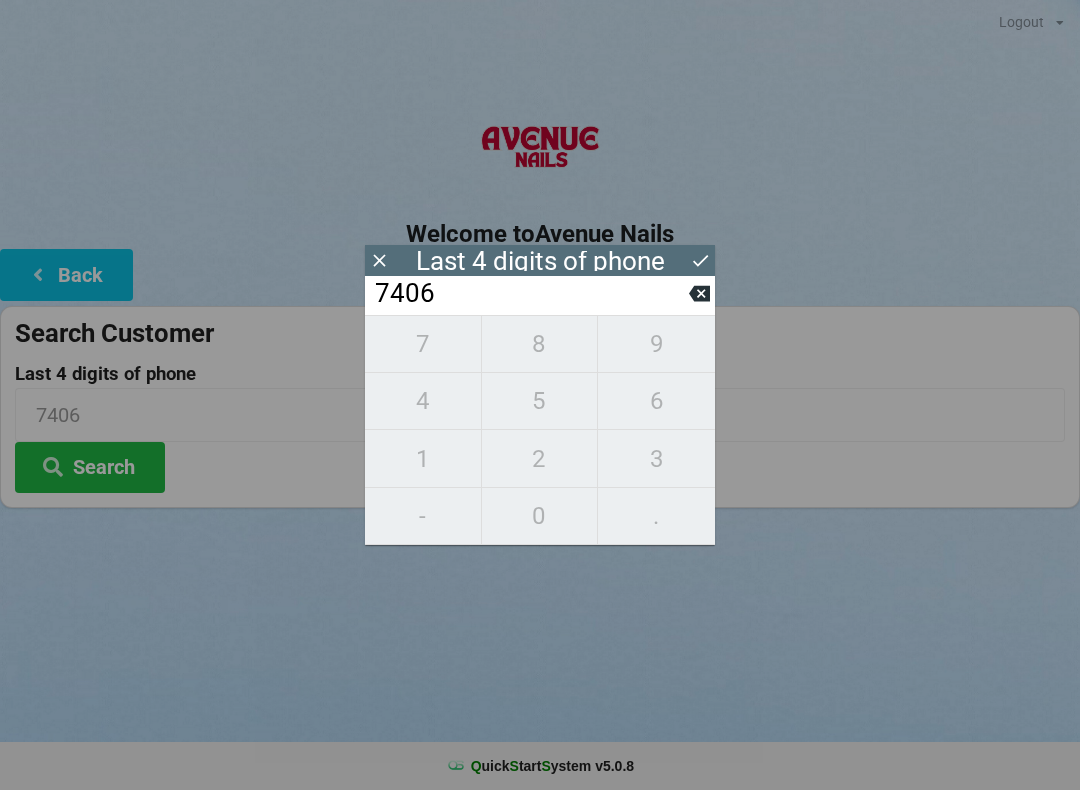 click on "Last 4 digits of phone" at bounding box center (540, 261) 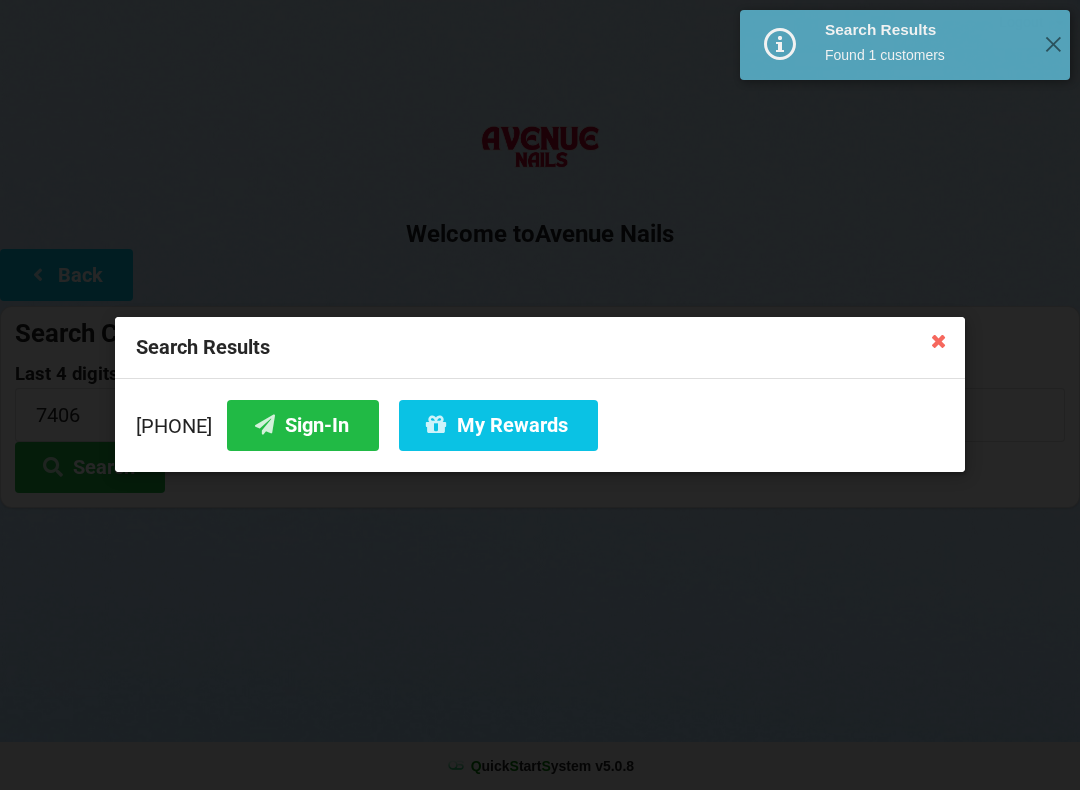 click on "Sign-In" at bounding box center (303, 425) 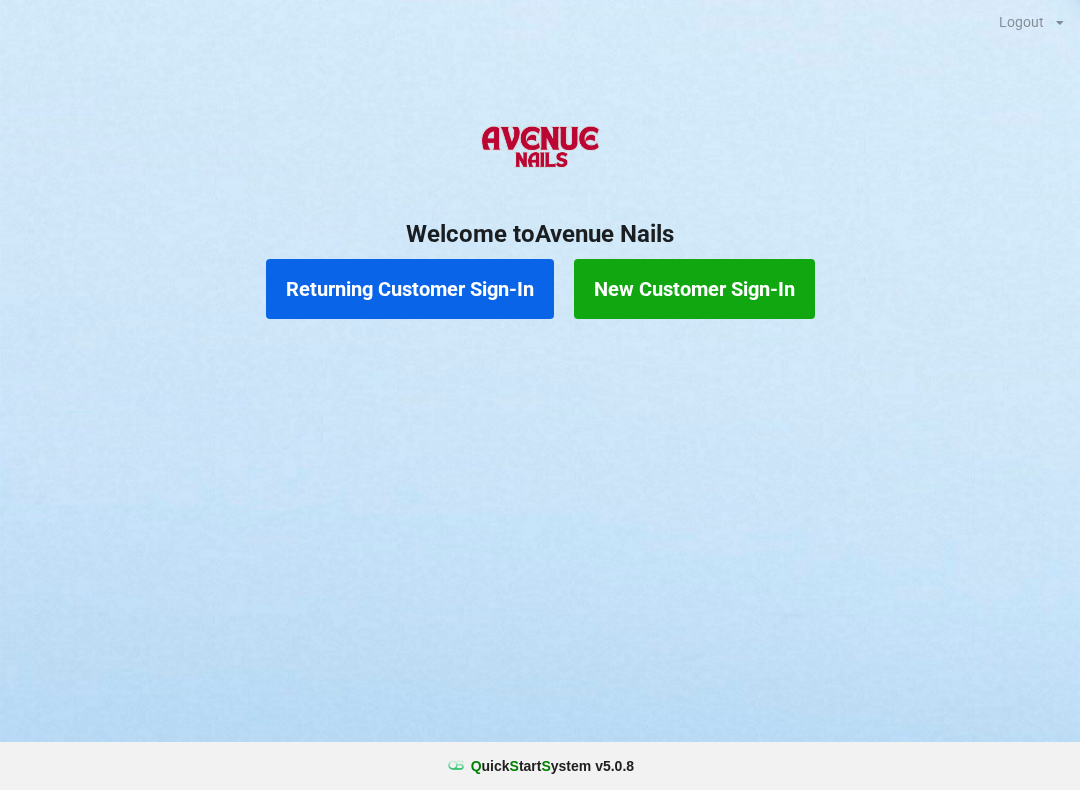 click on "New Customer Sign-In" at bounding box center (694, 289) 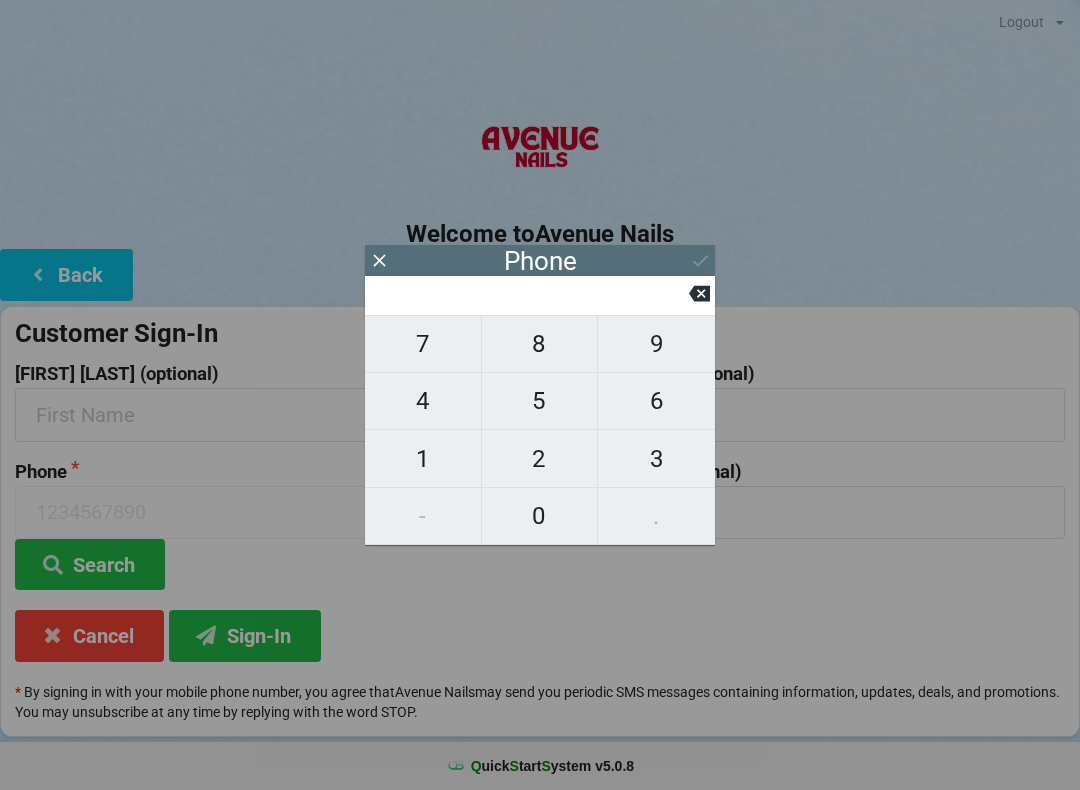 click on "6" at bounding box center [423, 344] 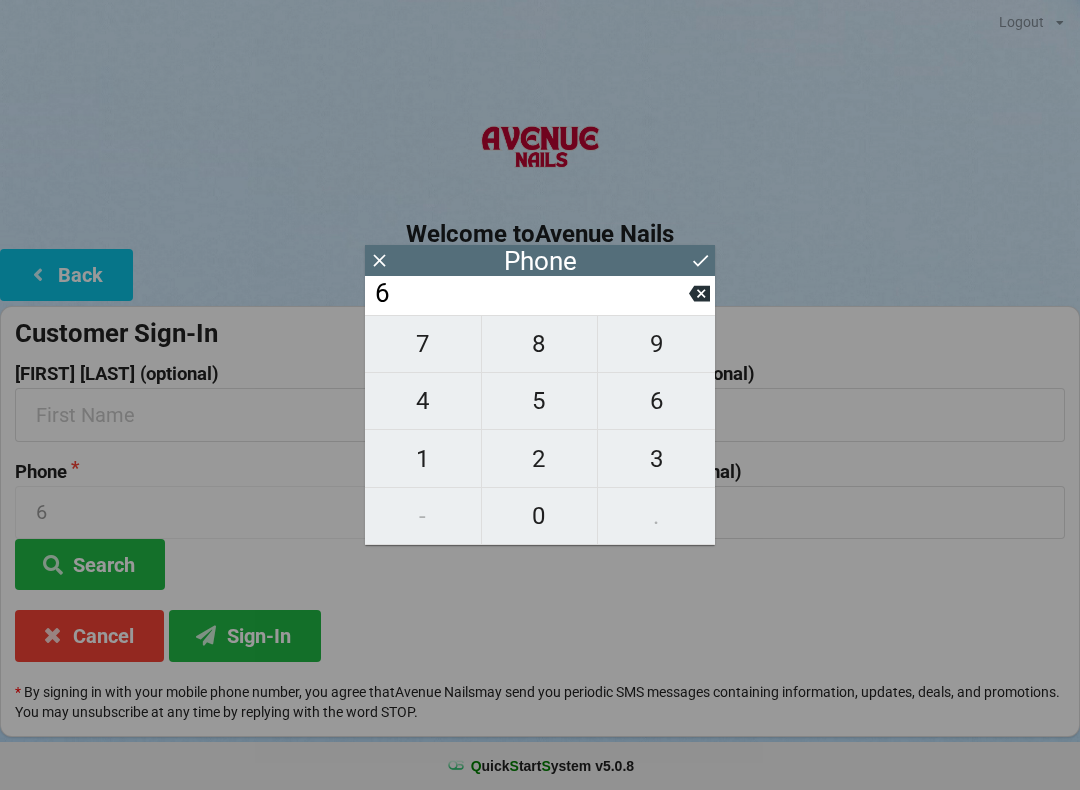 click on "2" at bounding box center [423, 344] 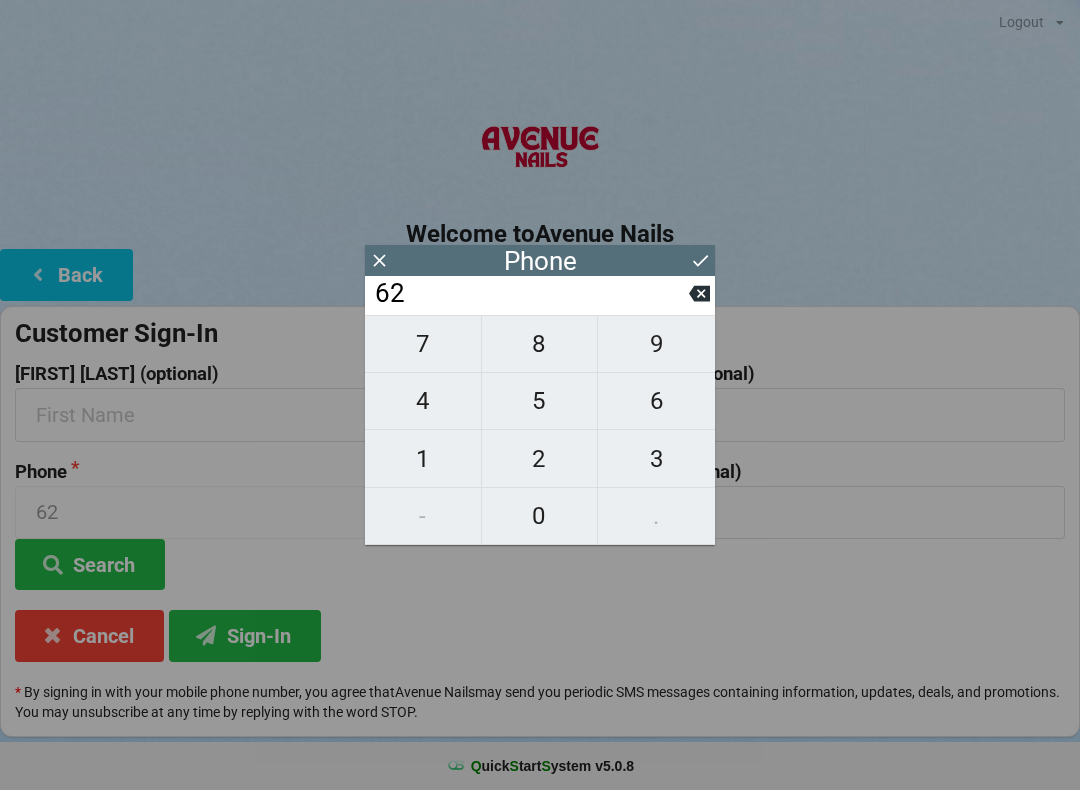 click at bounding box center [699, 294] 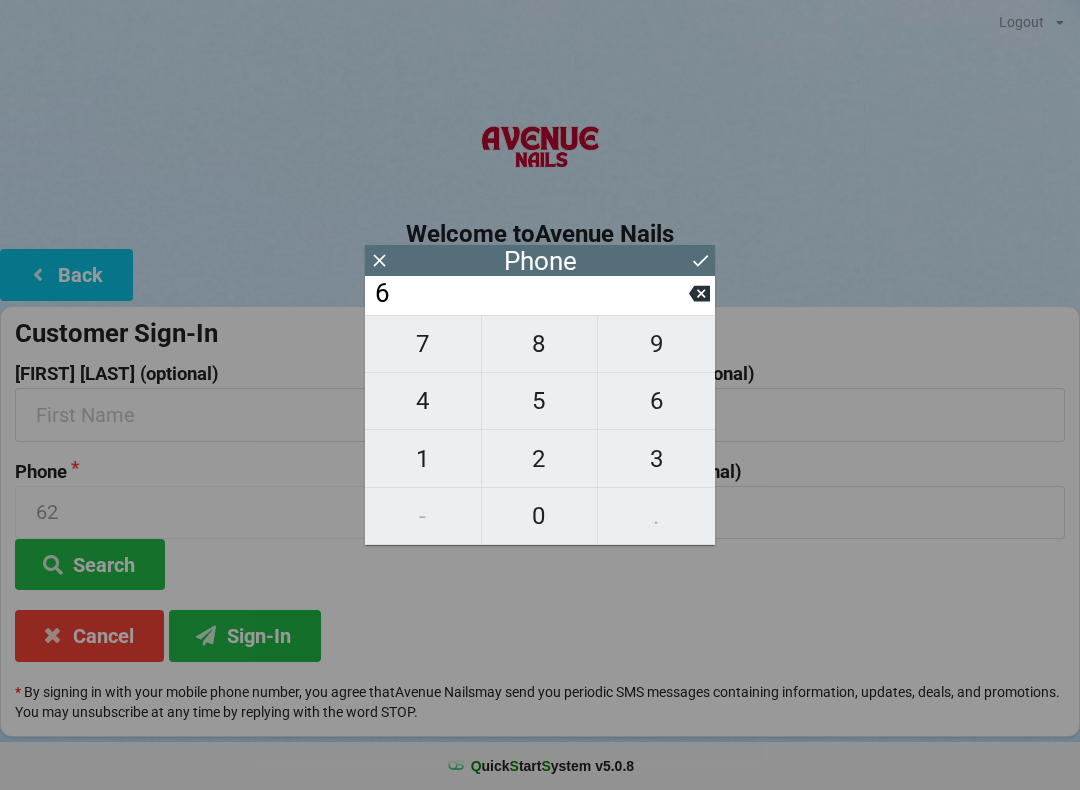 click on "8" at bounding box center [423, 344] 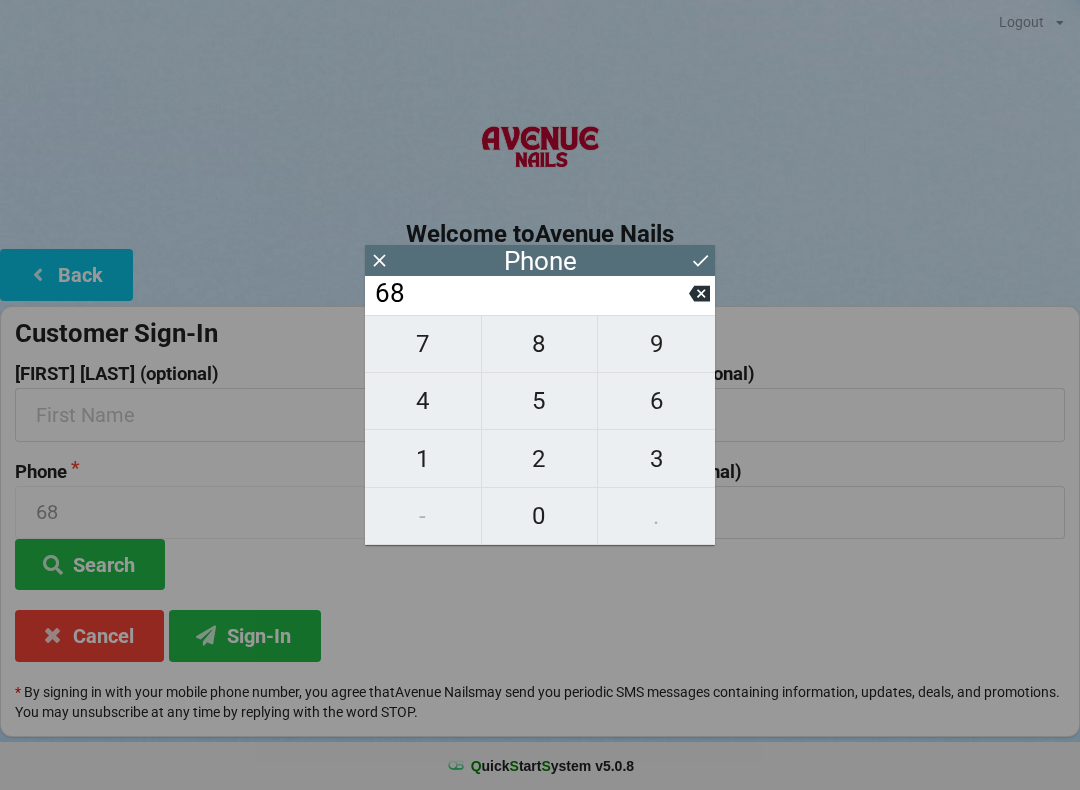click on "9" at bounding box center (423, 344) 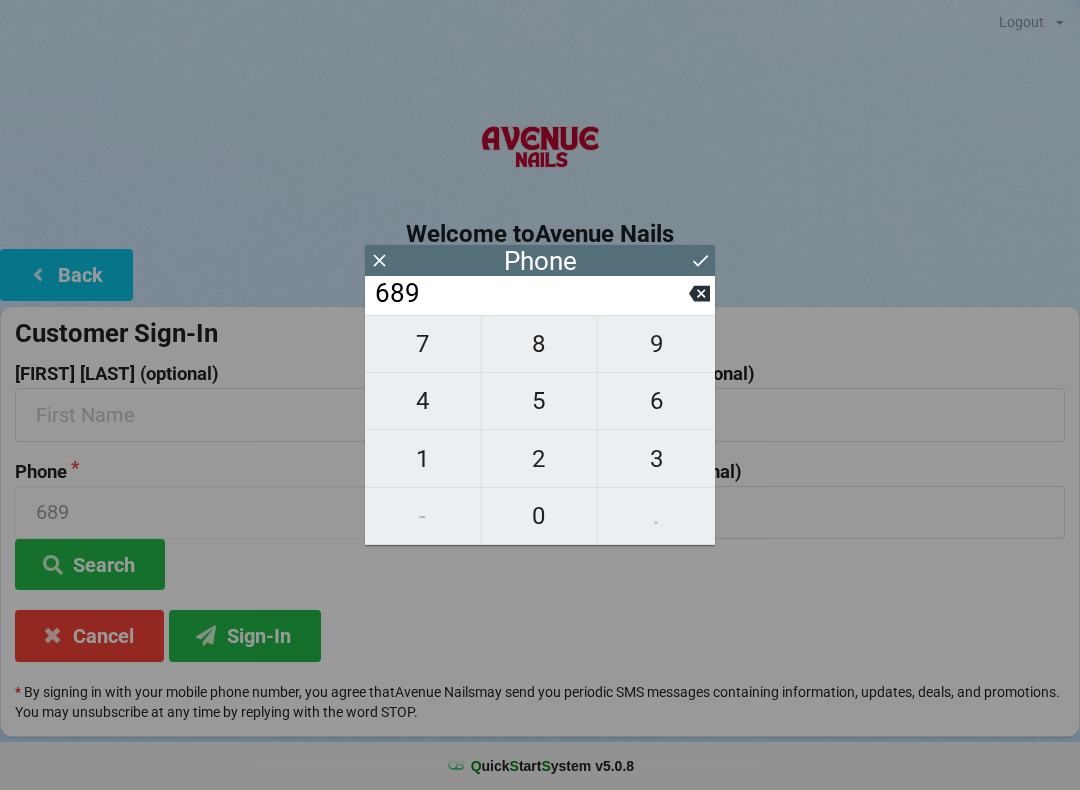 click on "2" at bounding box center [423, 344] 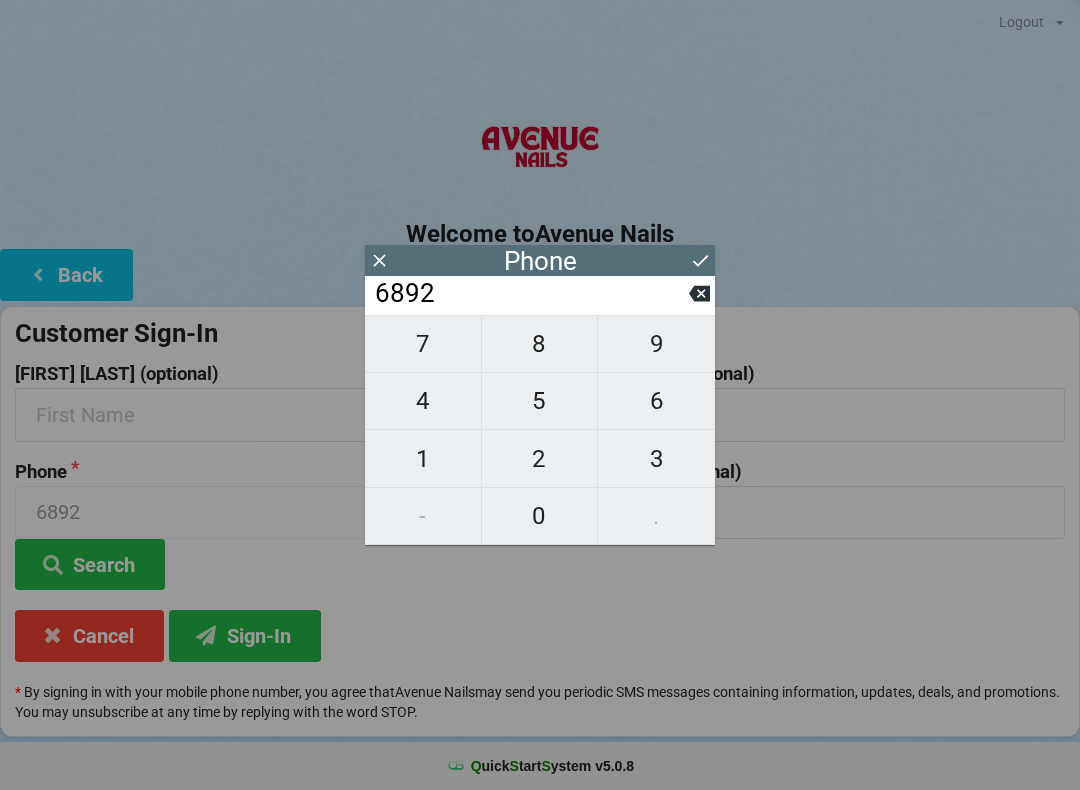 click on "7" at bounding box center [423, 344] 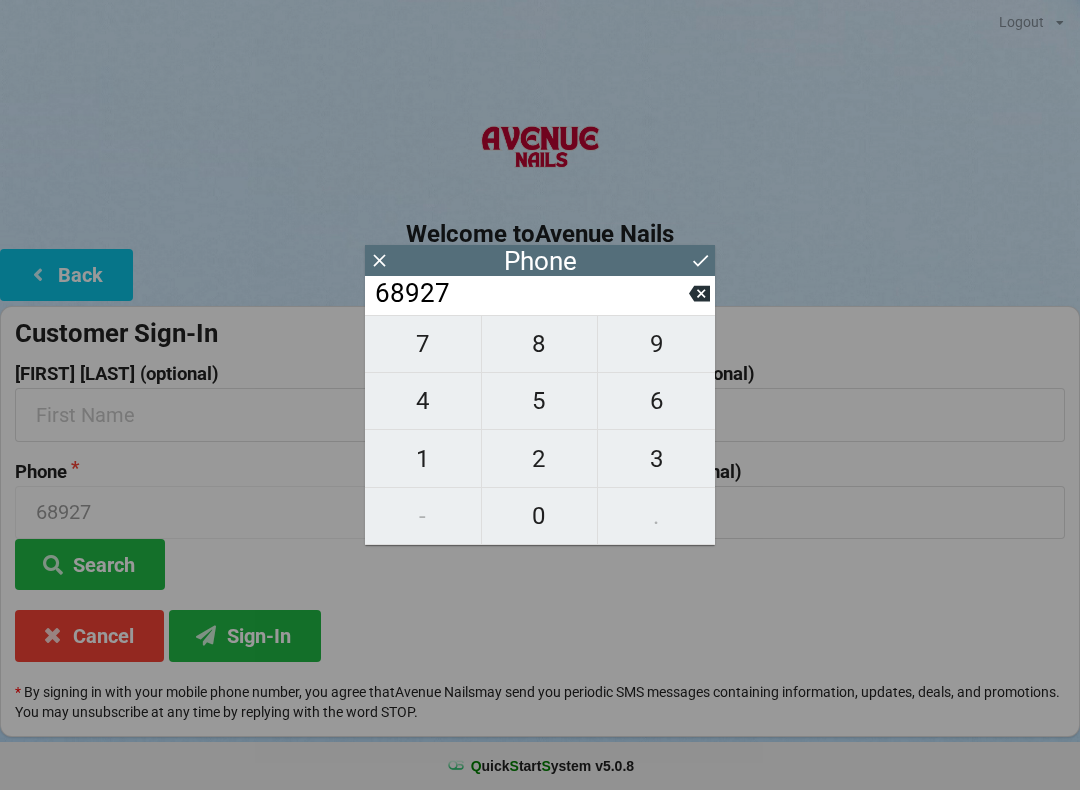 click on "0" at bounding box center [423, 344] 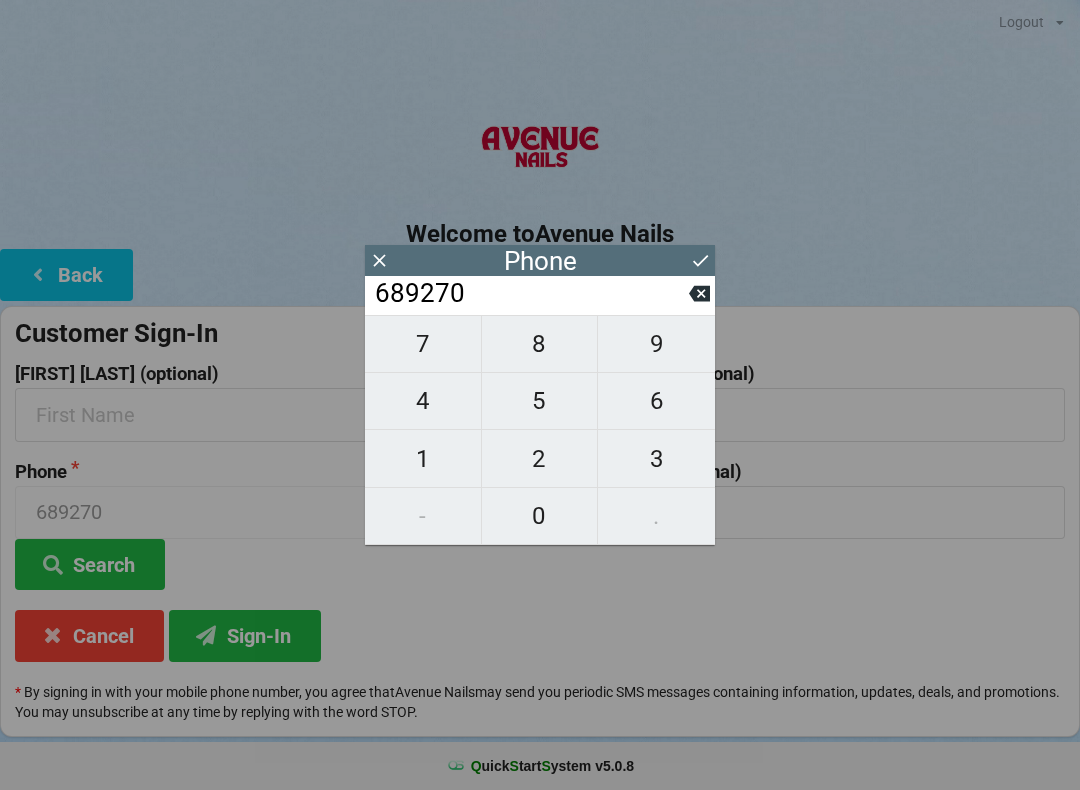 click on "1" at bounding box center (423, 344) 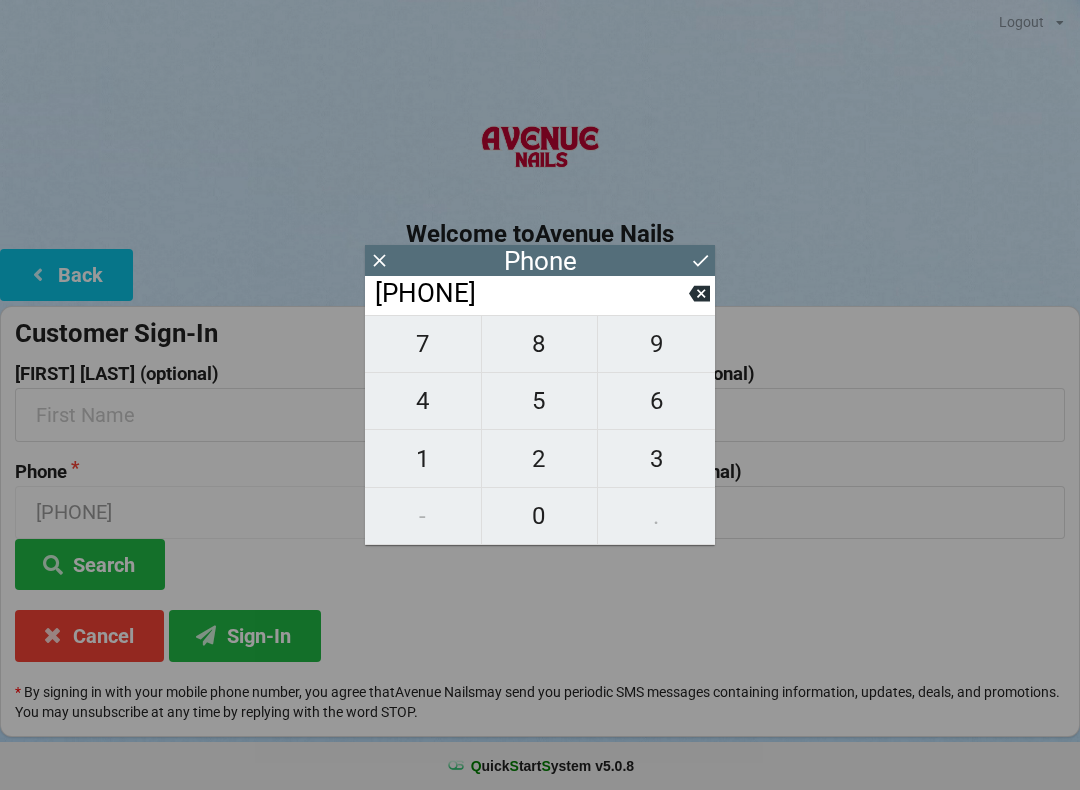 click on "7" at bounding box center [423, 344] 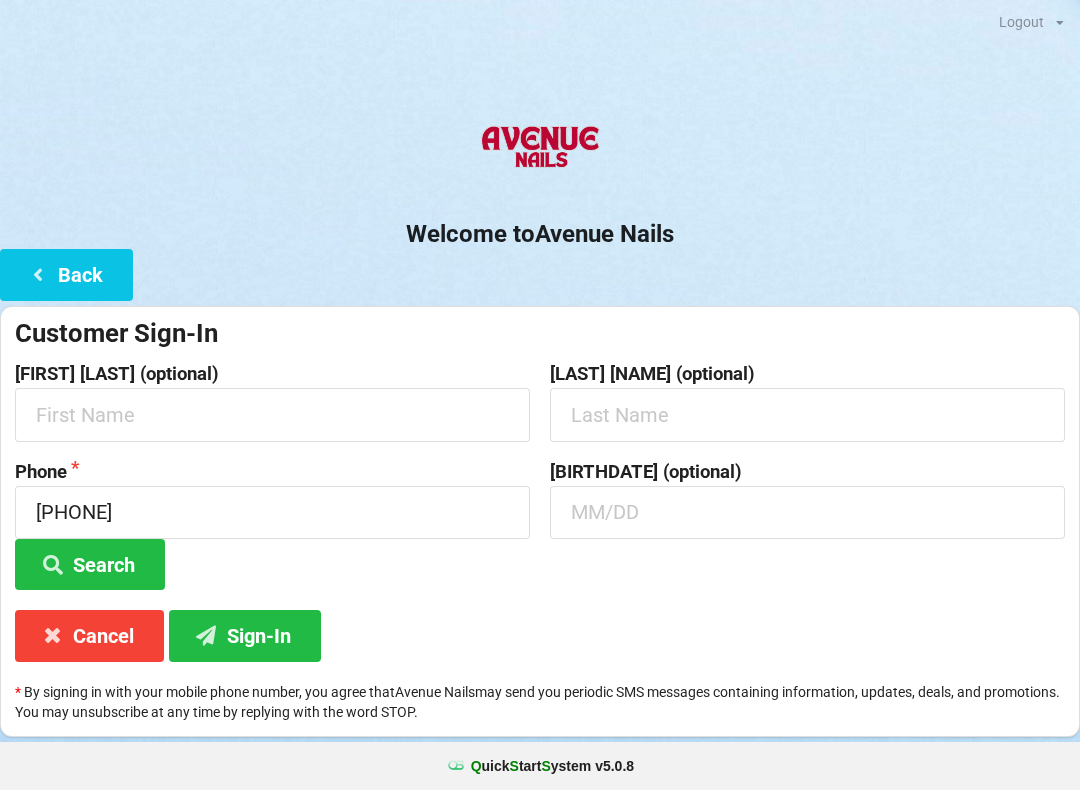 click on "Sign-In" at bounding box center (90, 564) 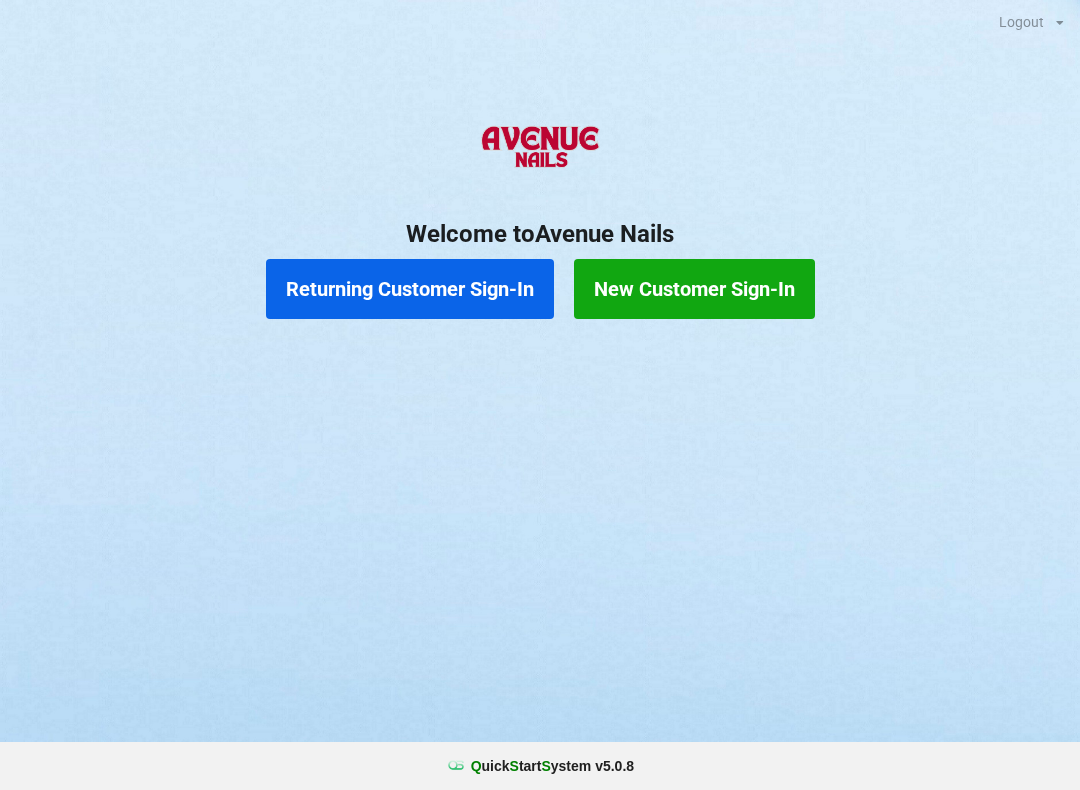click on "Returning Customer Sign-In" at bounding box center [410, 289] 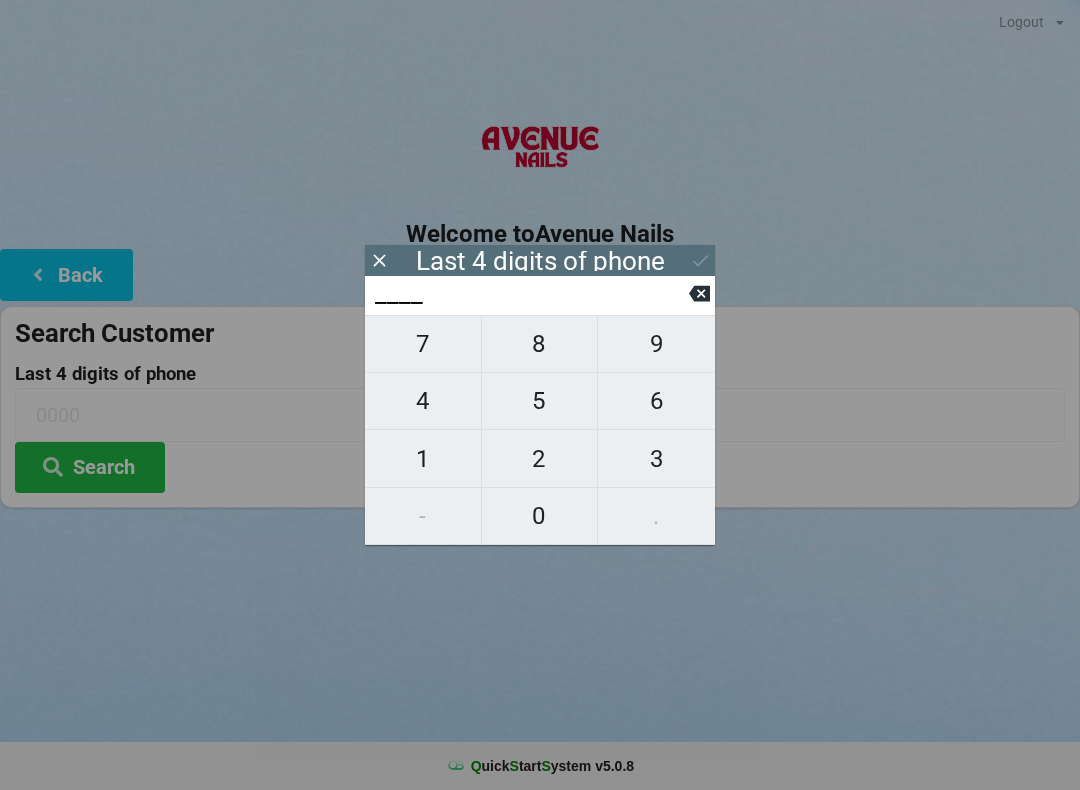 click on "3" at bounding box center (423, 344) 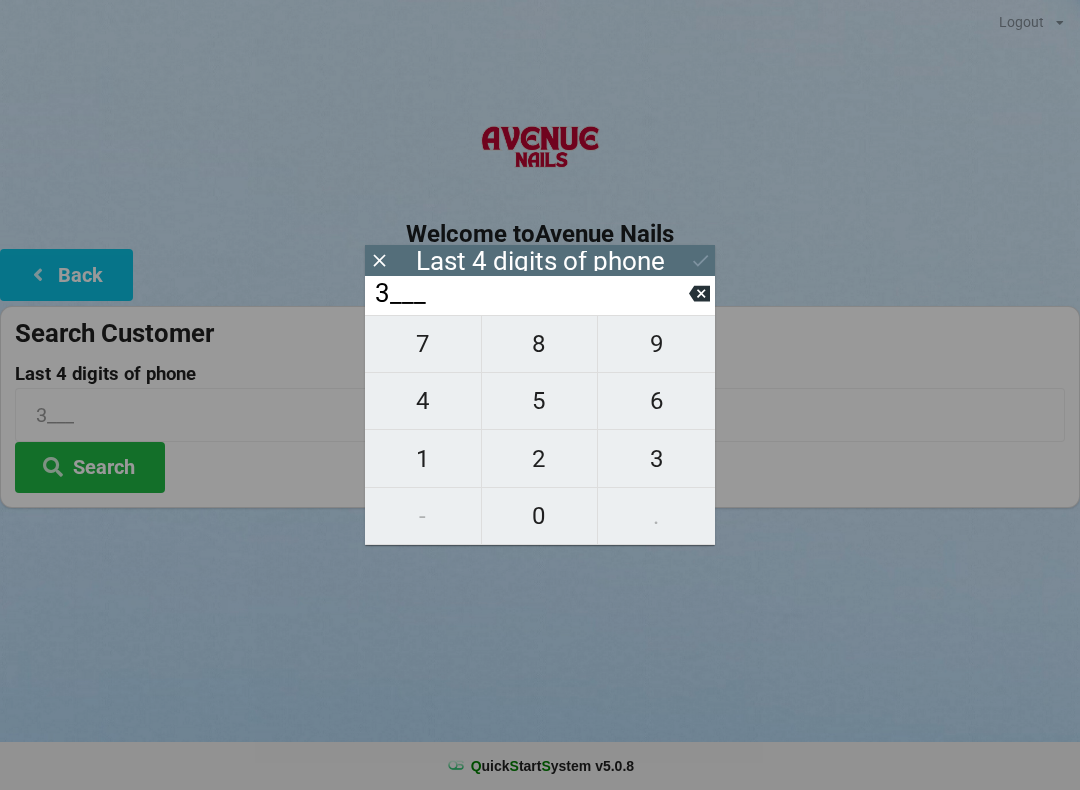 click on "2" at bounding box center [423, 344] 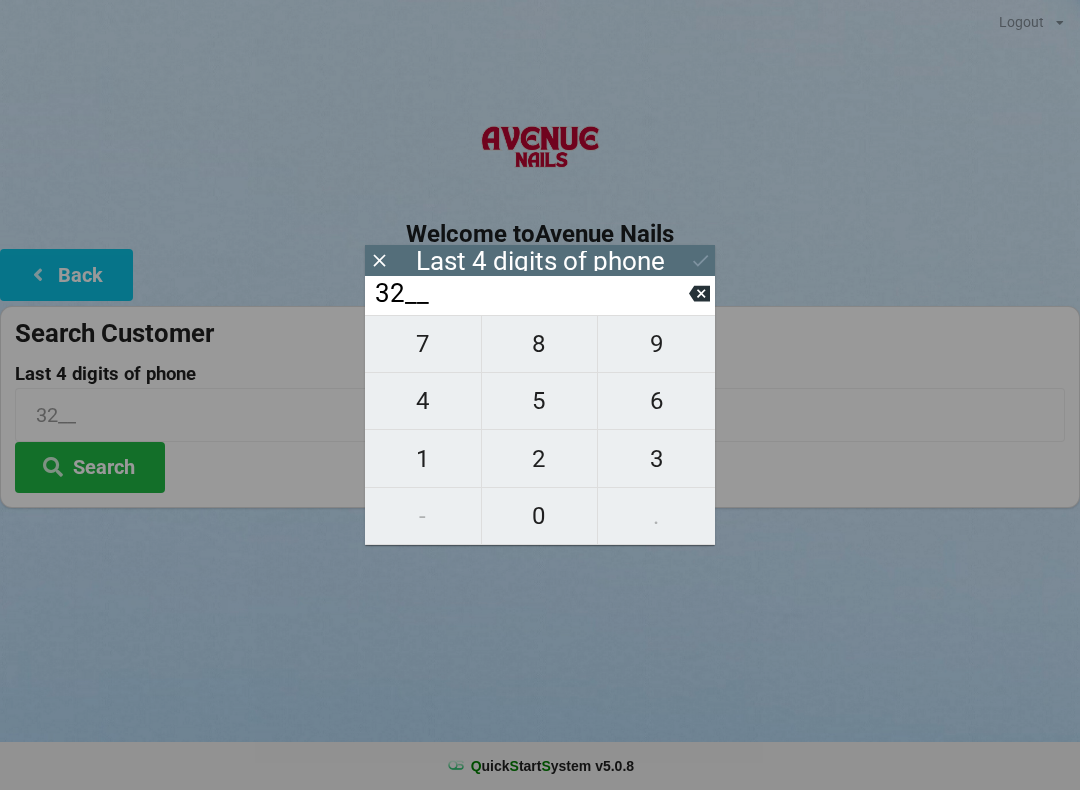 click on "1" at bounding box center (423, 344) 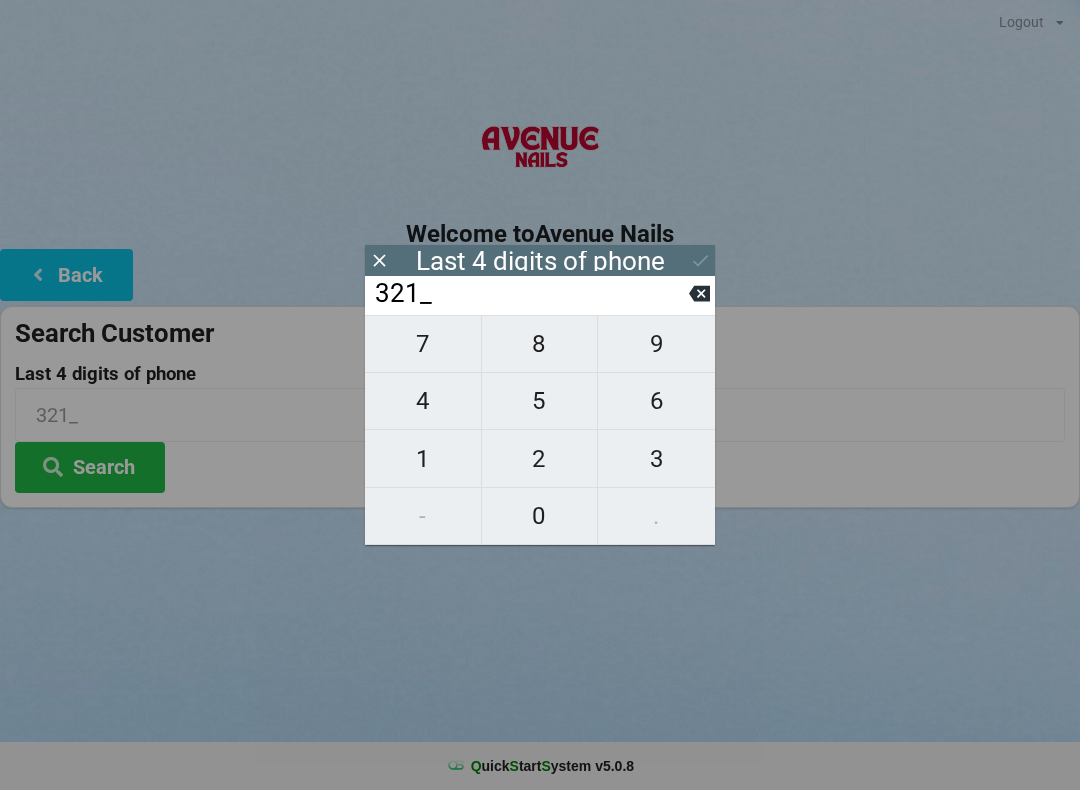 click on "7" at bounding box center [423, 344] 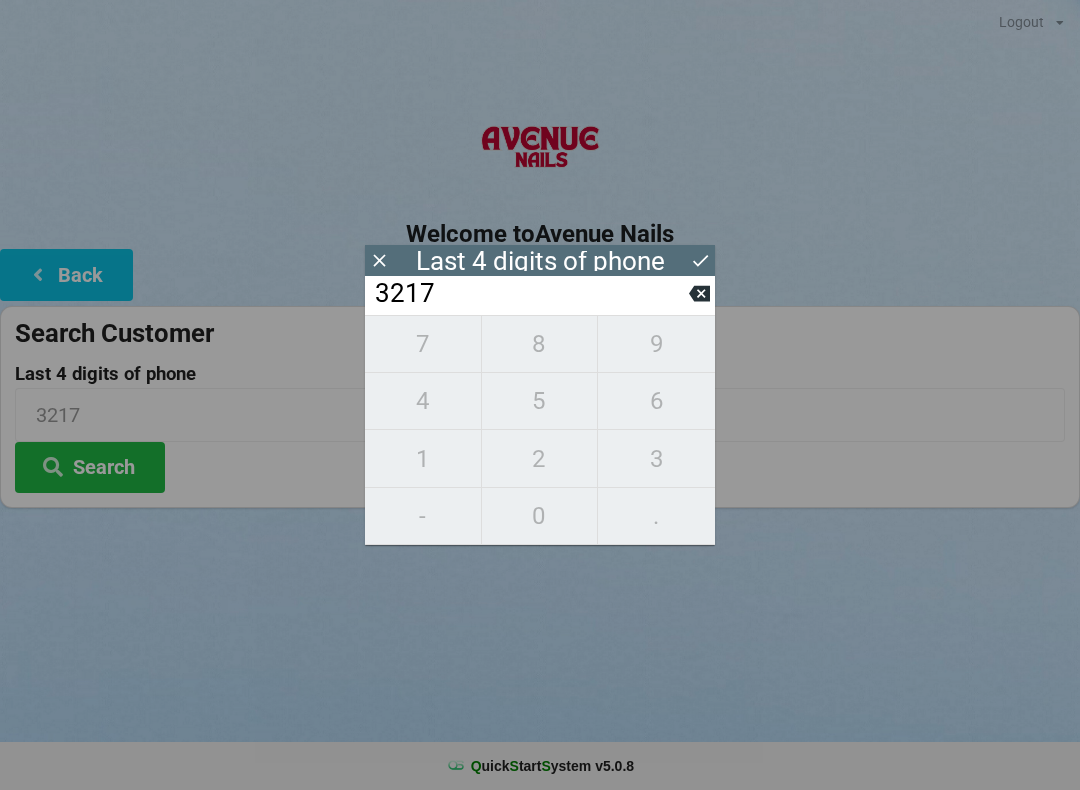 click on "7 8 9 4 5 6 1 2 3 - 0 ." at bounding box center [540, 430] 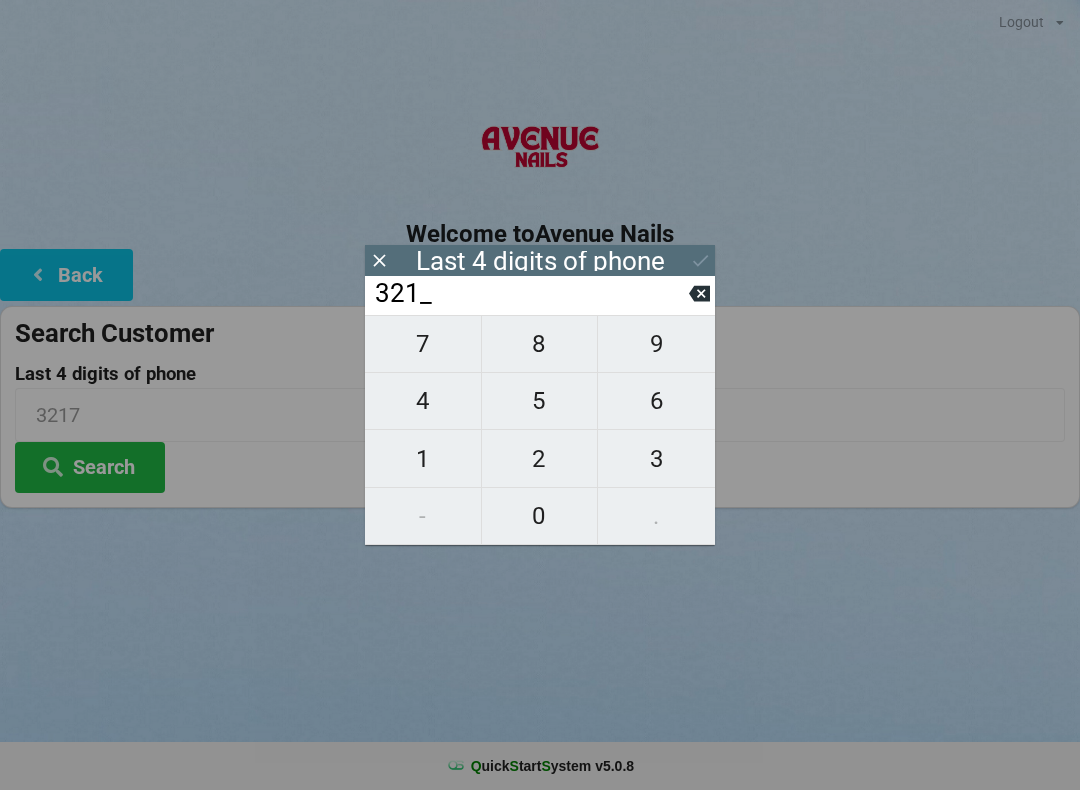 click at bounding box center [699, 294] 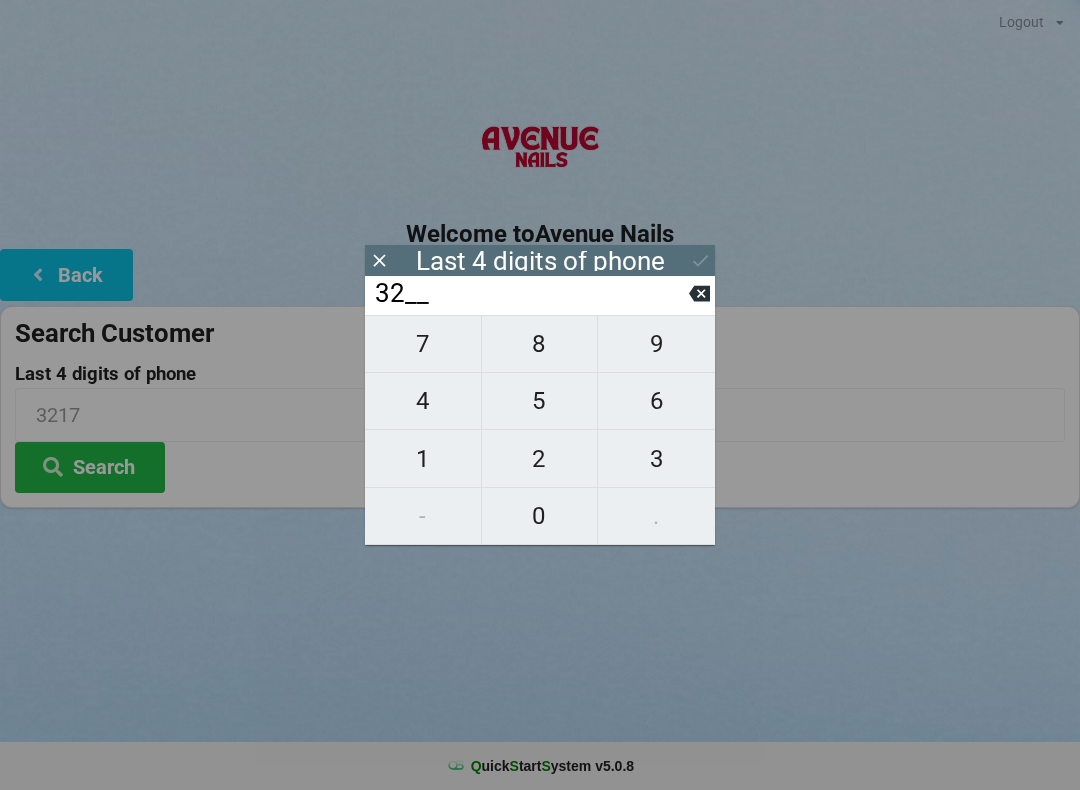 click at bounding box center (699, 293) 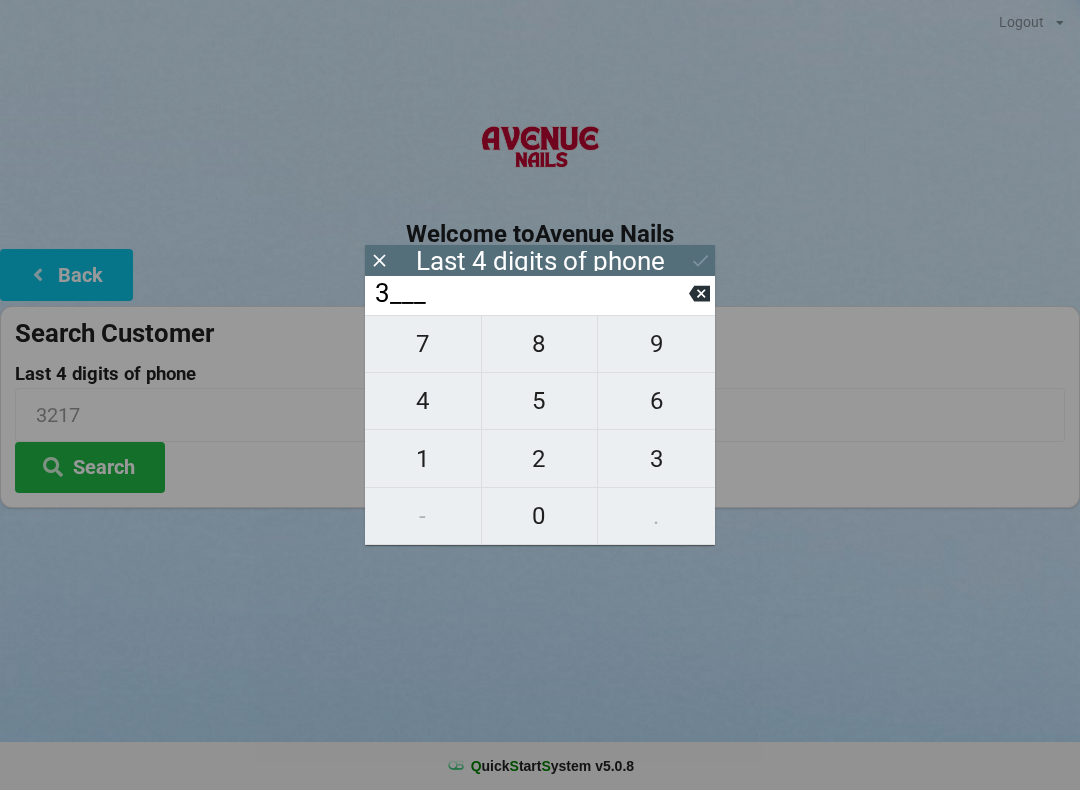 click at bounding box center (699, 293) 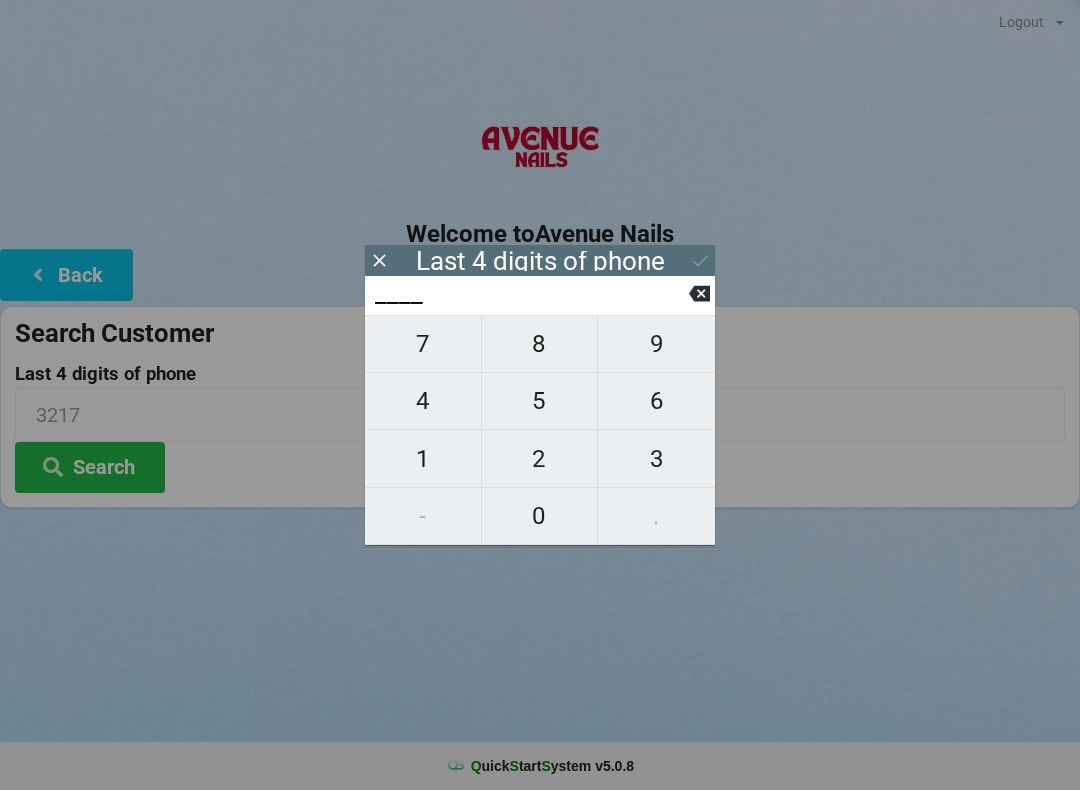 click at bounding box center (699, 294) 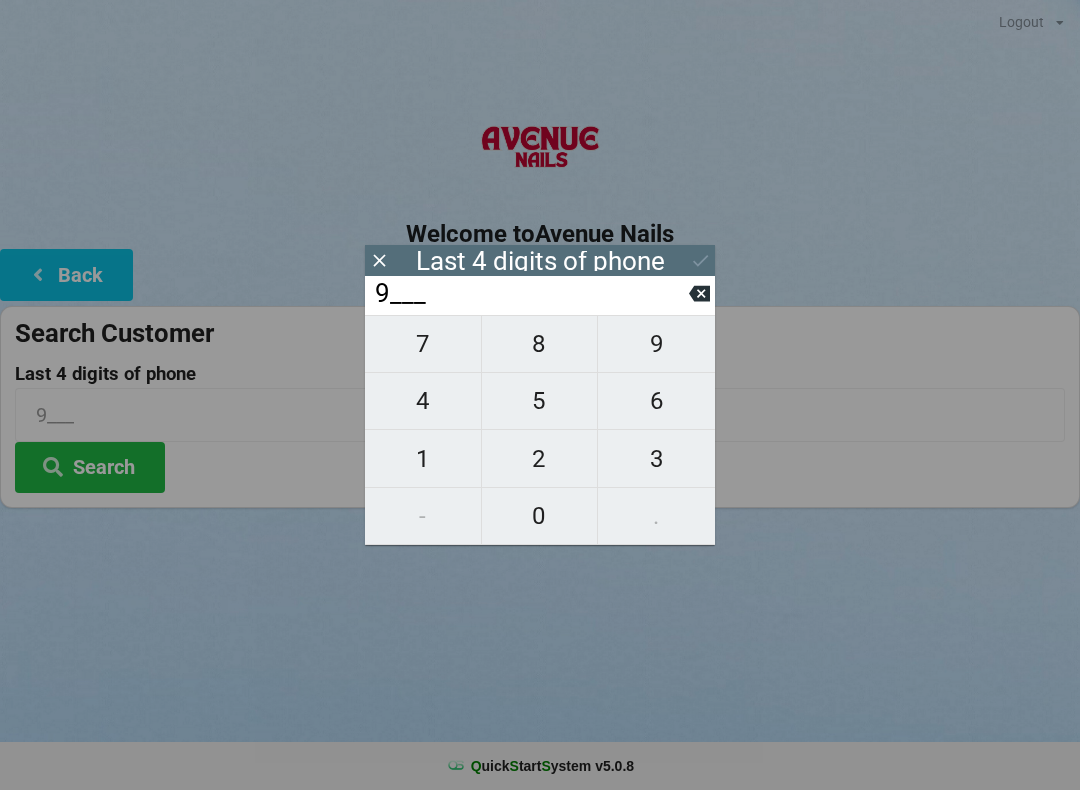 click on "3" at bounding box center (423, 344) 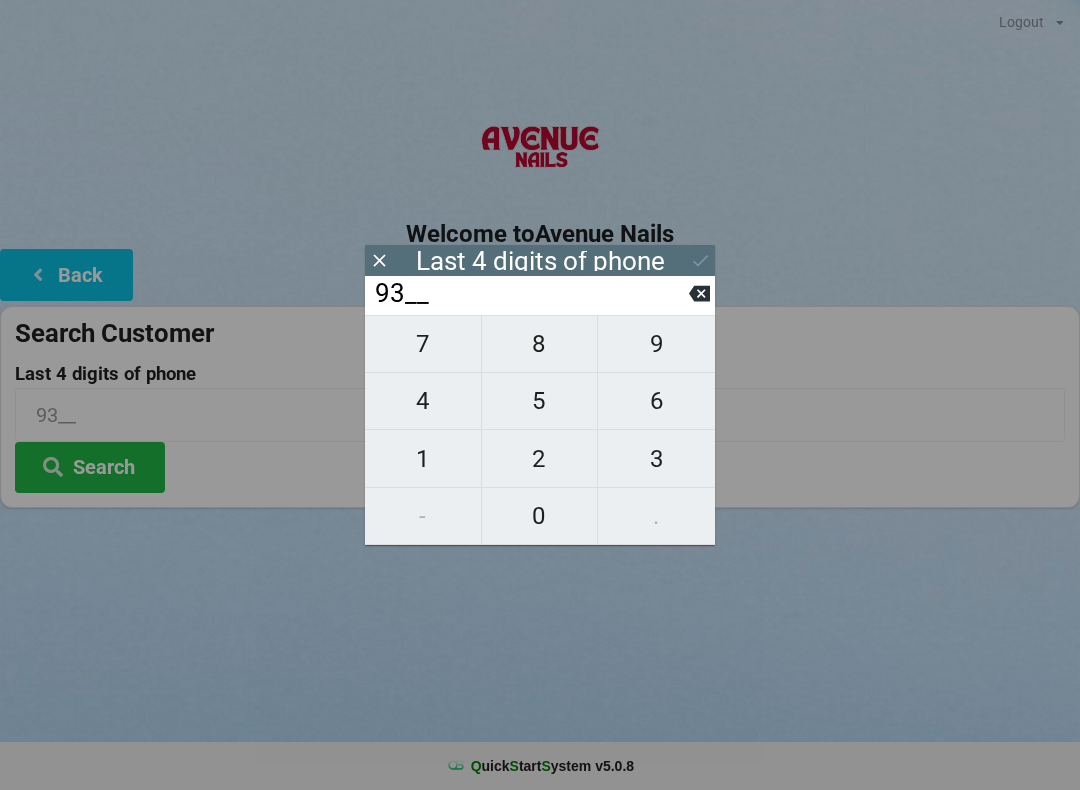 click on "7" at bounding box center [423, 344] 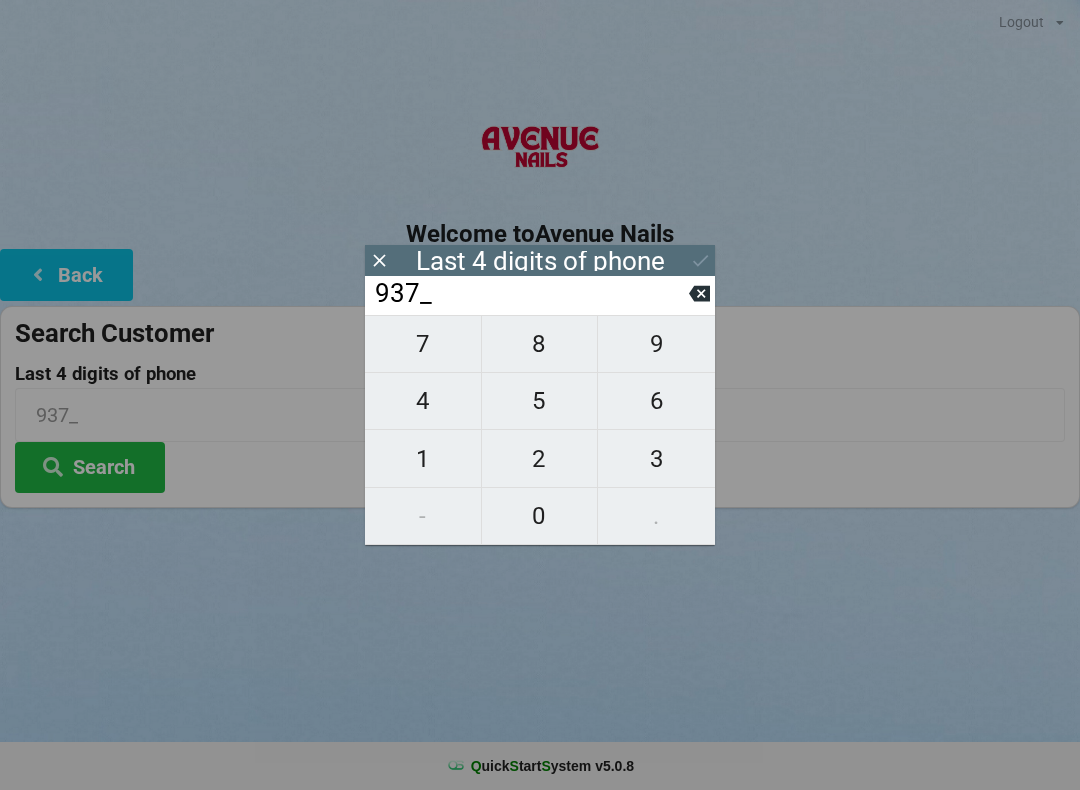 click on "8" at bounding box center [423, 344] 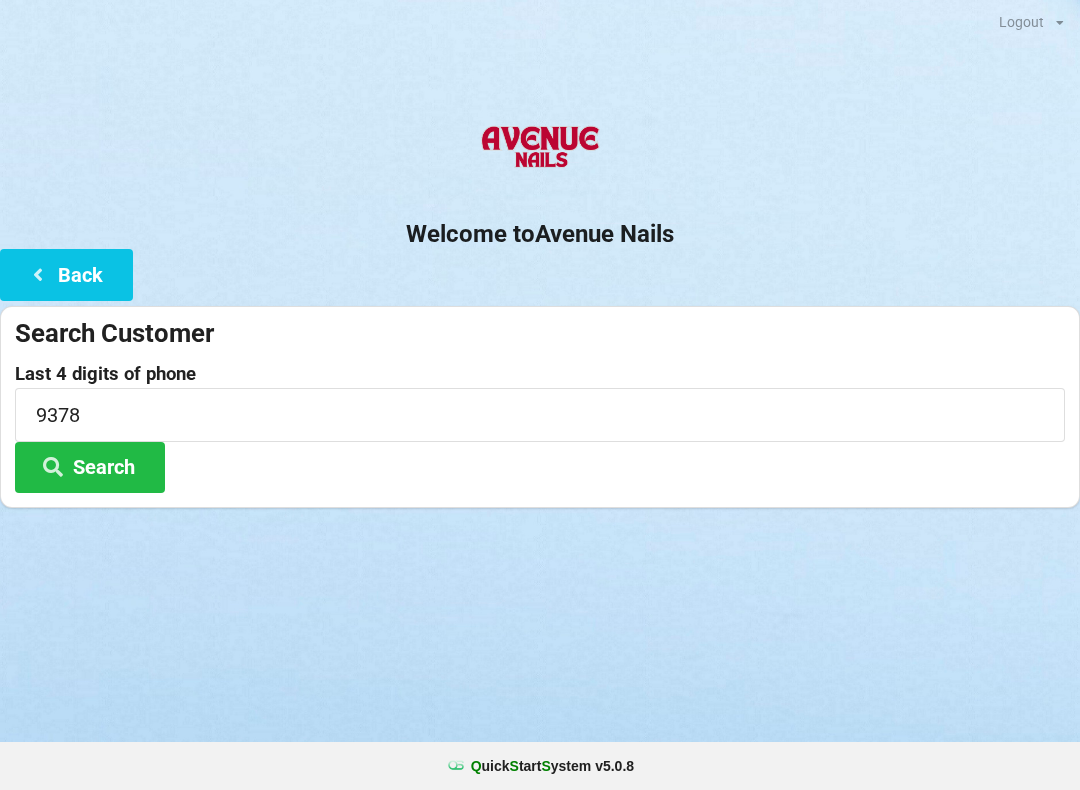 click on "Search" at bounding box center (90, 467) 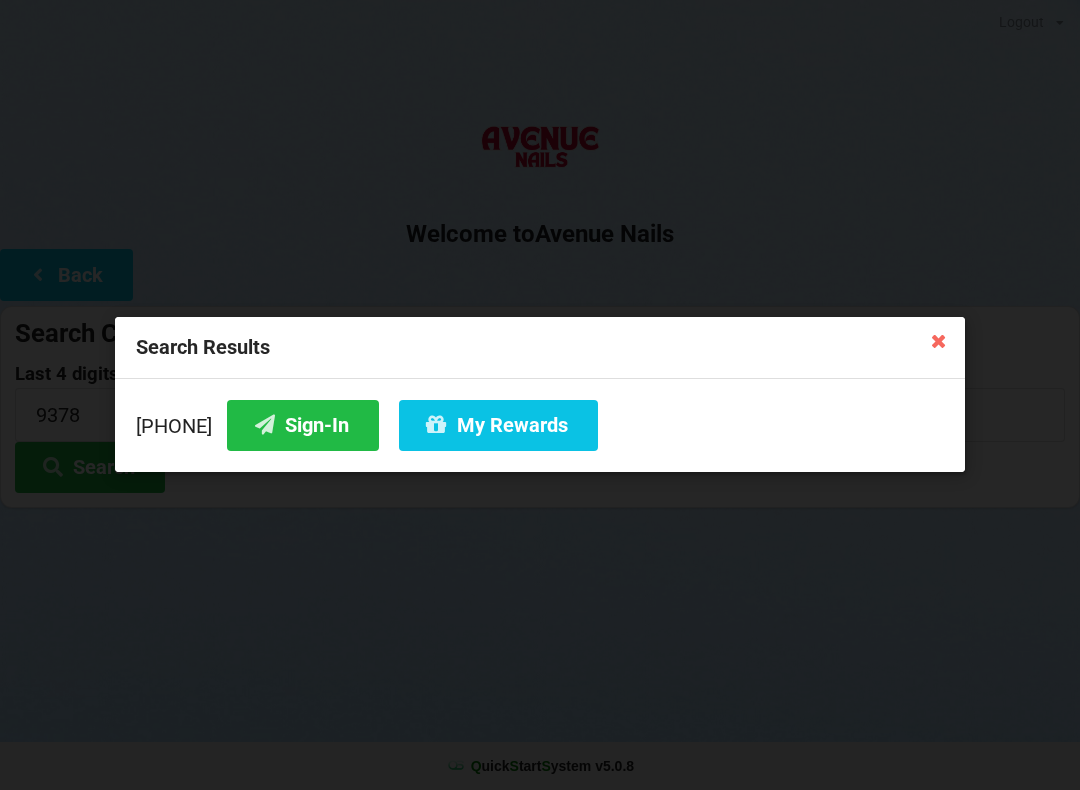 click on "Sign-In" at bounding box center [303, 425] 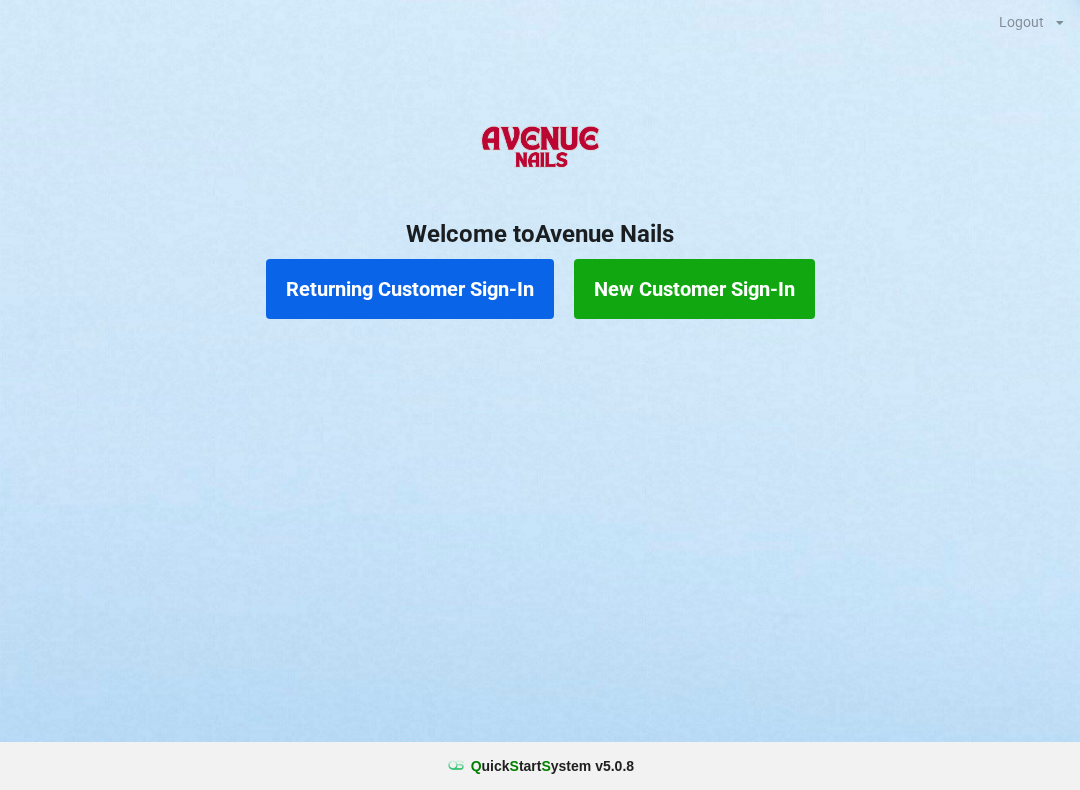 click on "Returning Customer Sign-In" at bounding box center (410, 289) 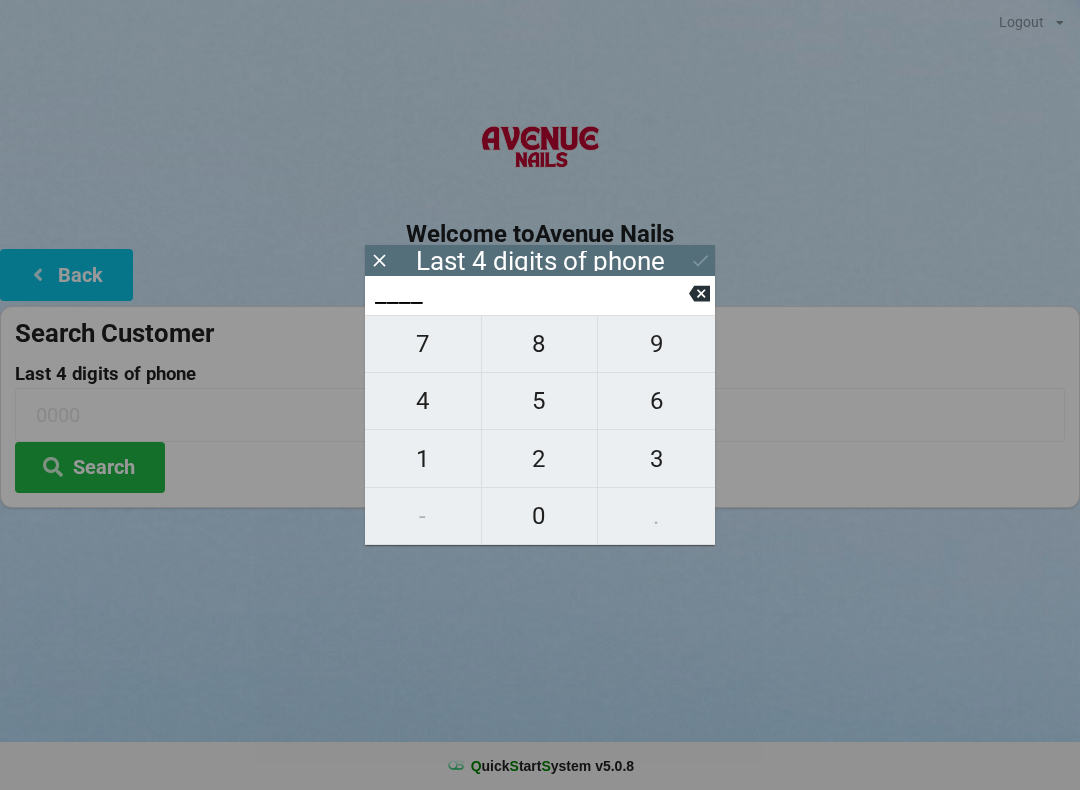click on "6" at bounding box center [423, 344] 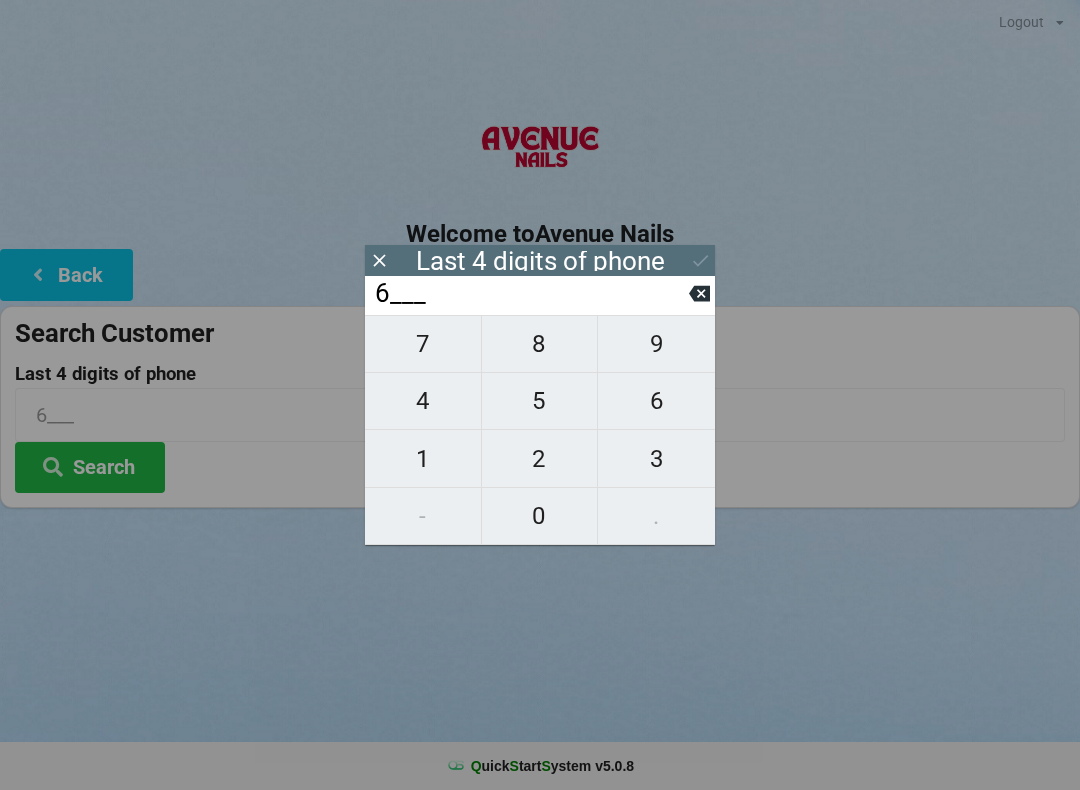 click on "5" at bounding box center [423, 344] 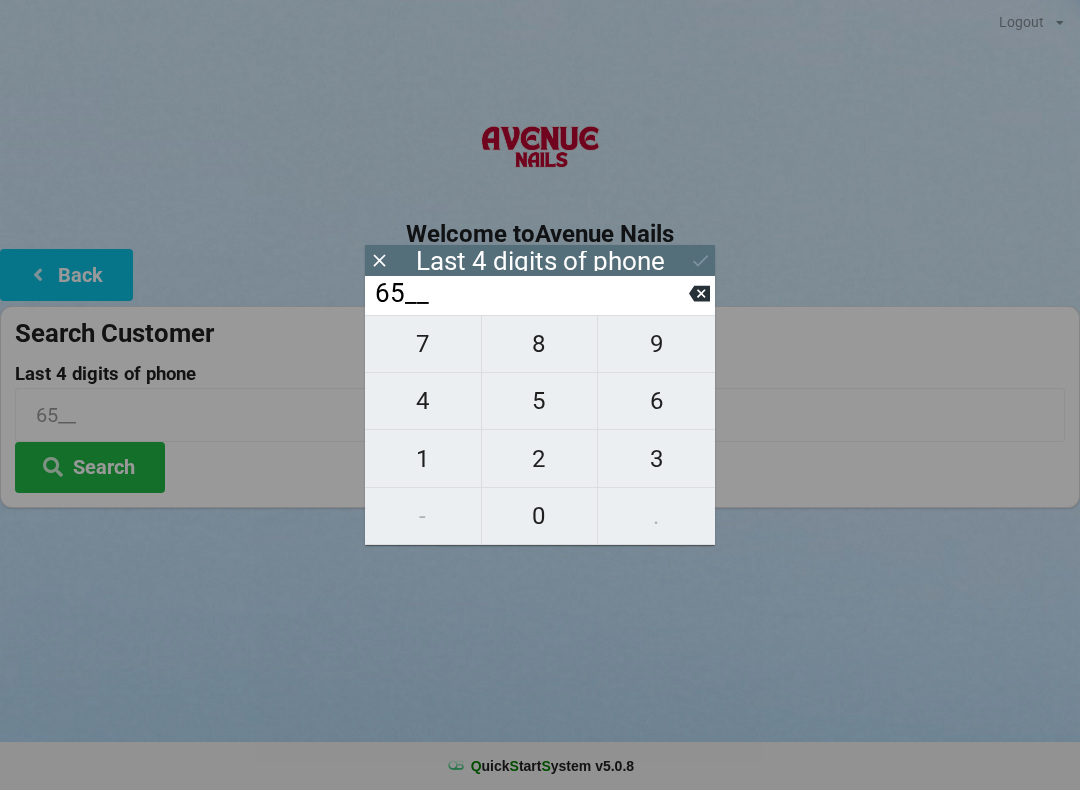 click on "5" at bounding box center [423, 344] 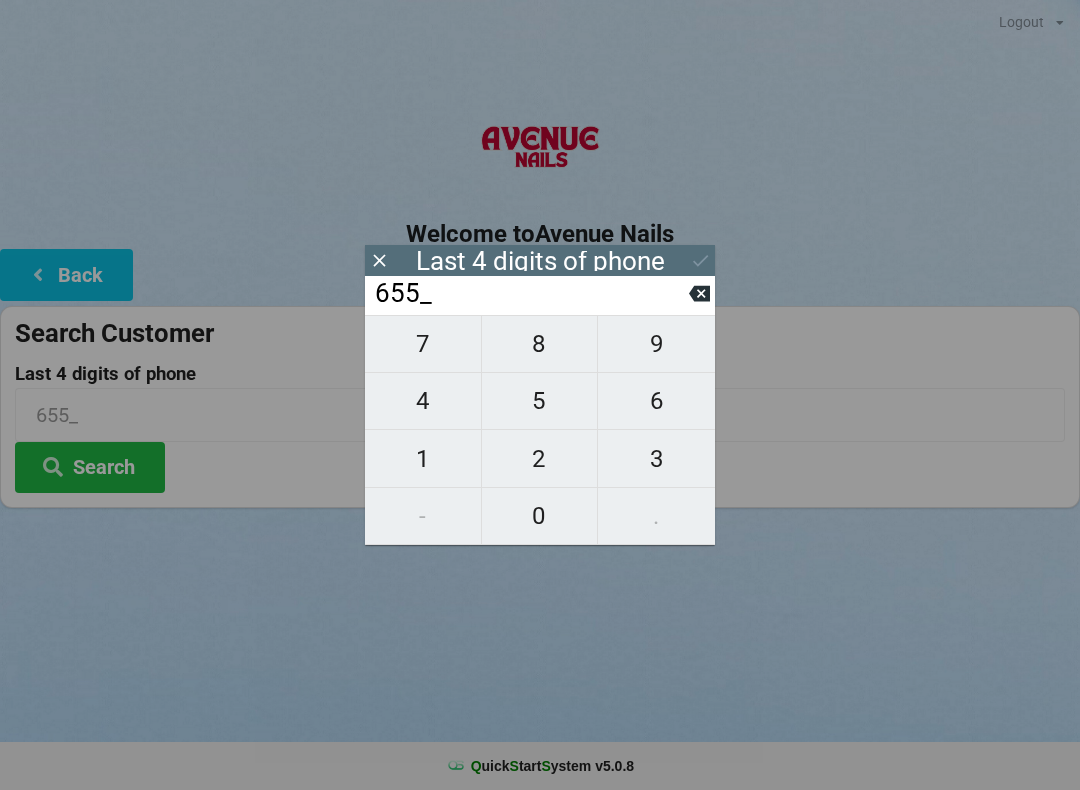 click on "8" at bounding box center (423, 344) 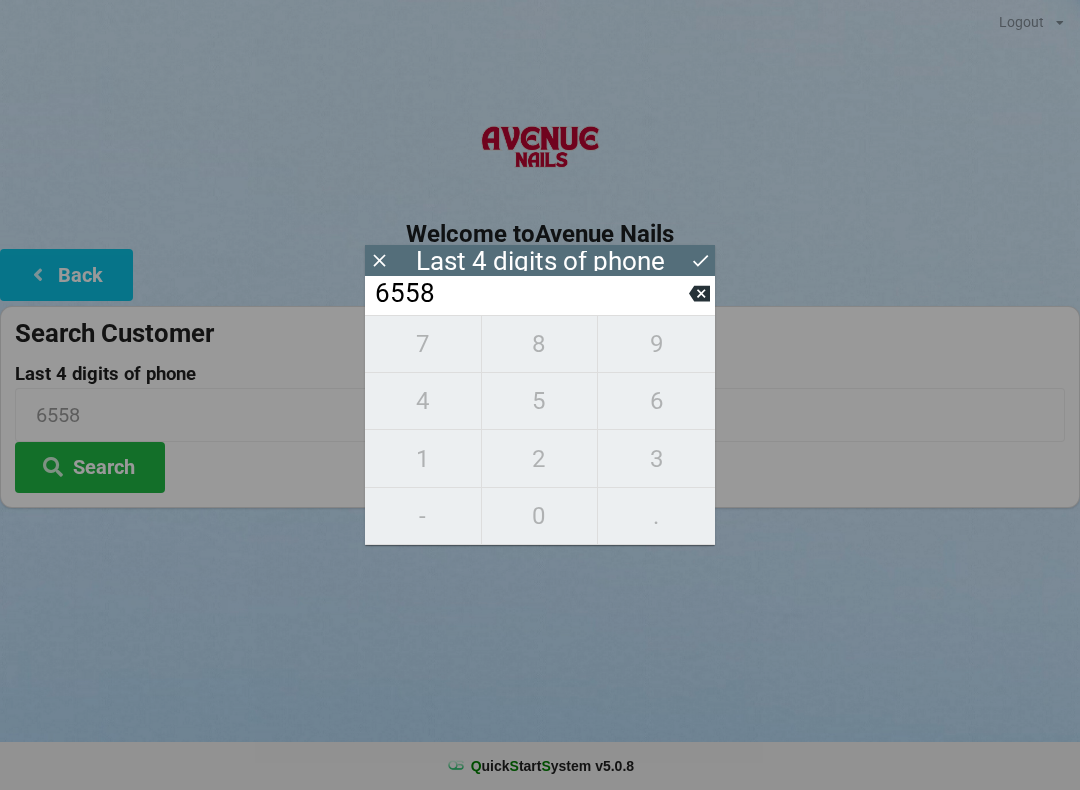 click on "Last 4 digits of phone" at bounding box center (540, 260) 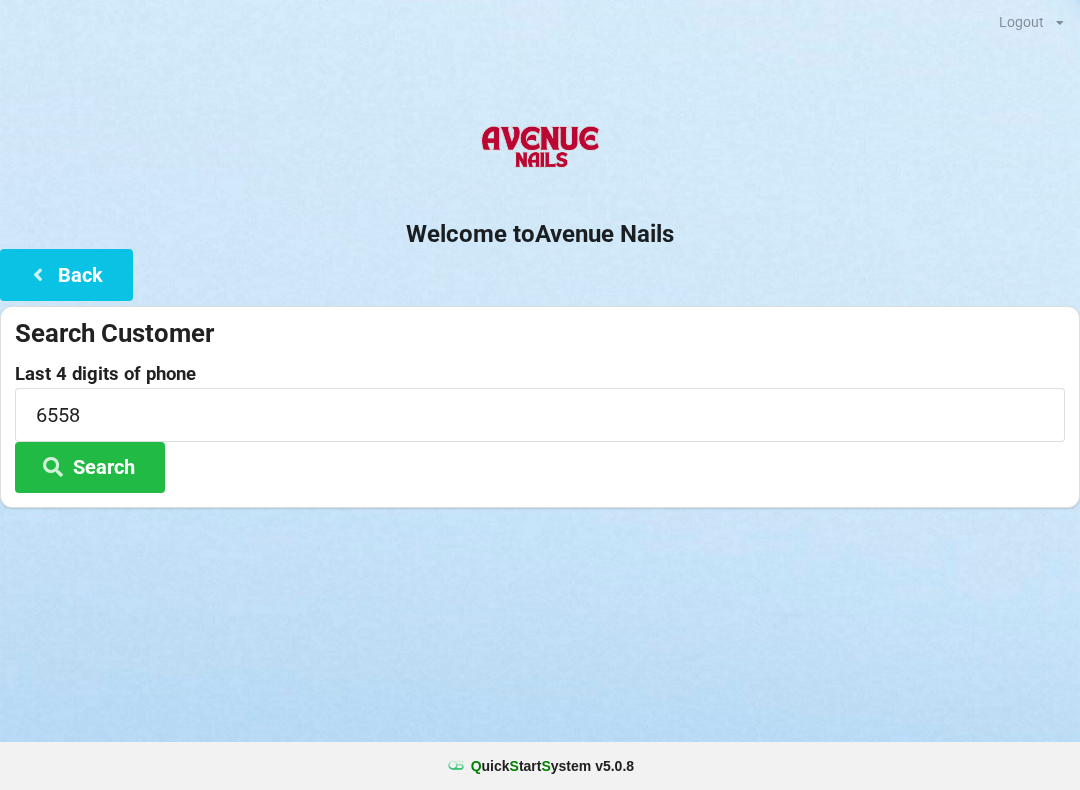 click on "Welcome to  Avenue Nails" at bounding box center [540, 234] 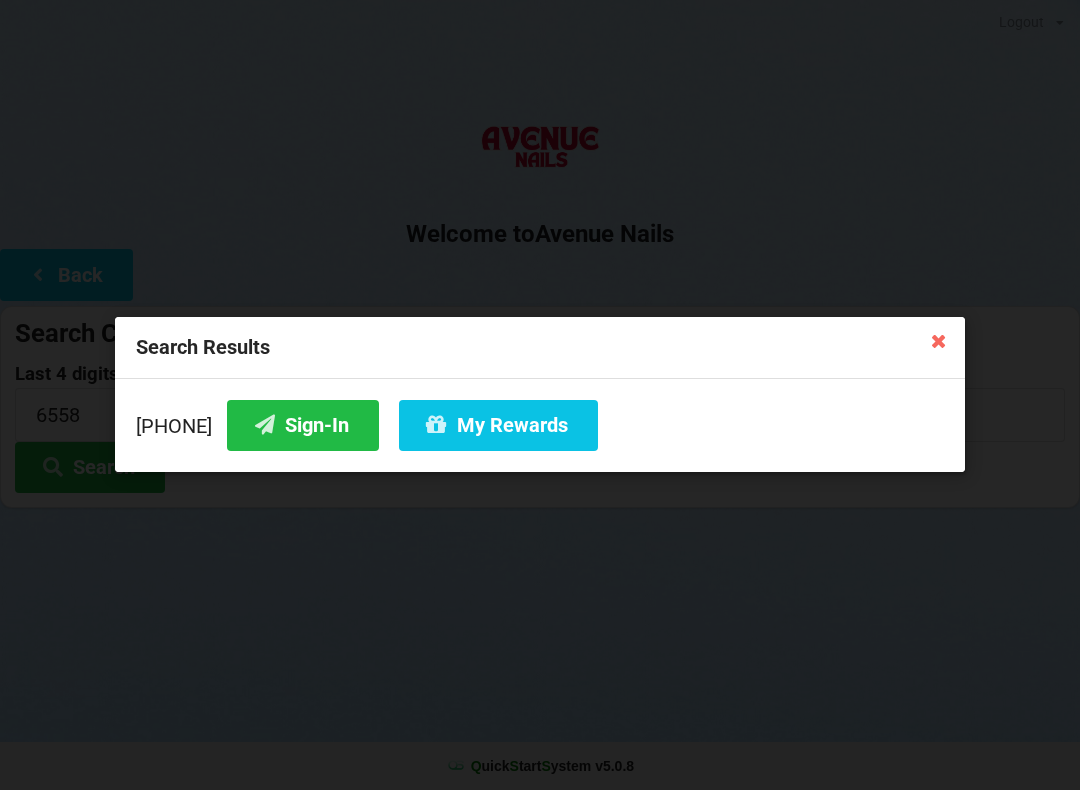 click on "Sign-In" at bounding box center [303, 425] 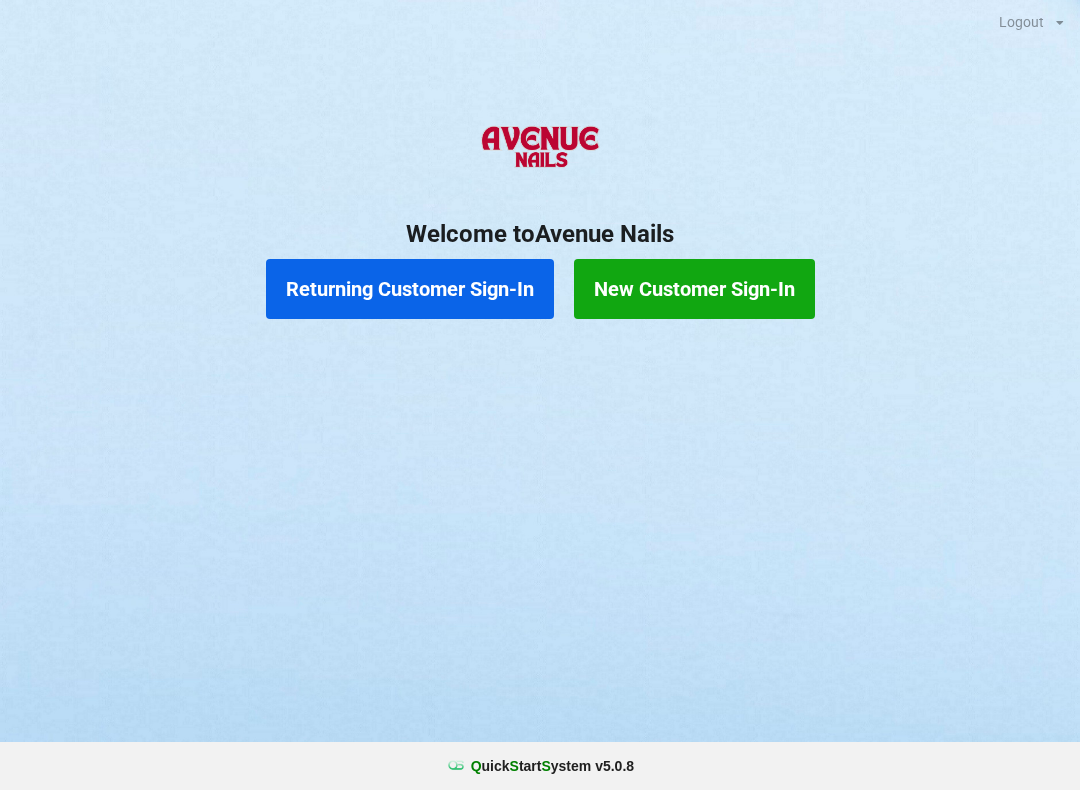 click on "New Customer Sign-In" at bounding box center [694, 289] 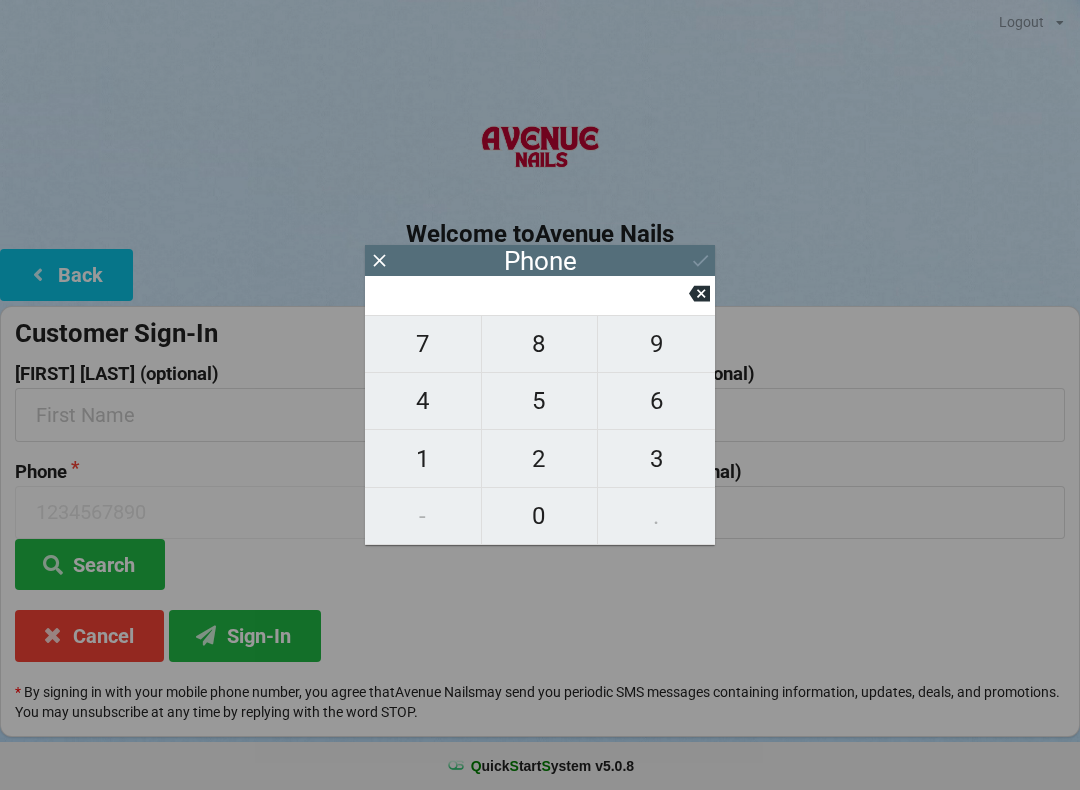 click at bounding box center (379, 260) 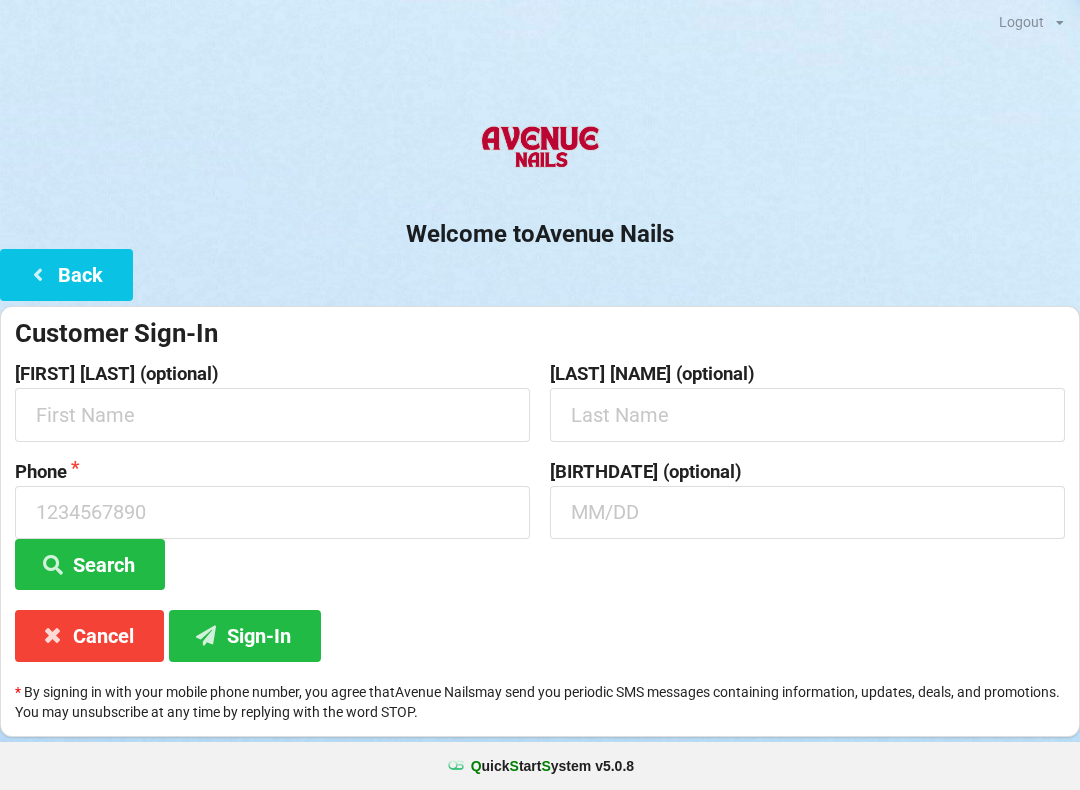click on "Back" at bounding box center [66, 274] 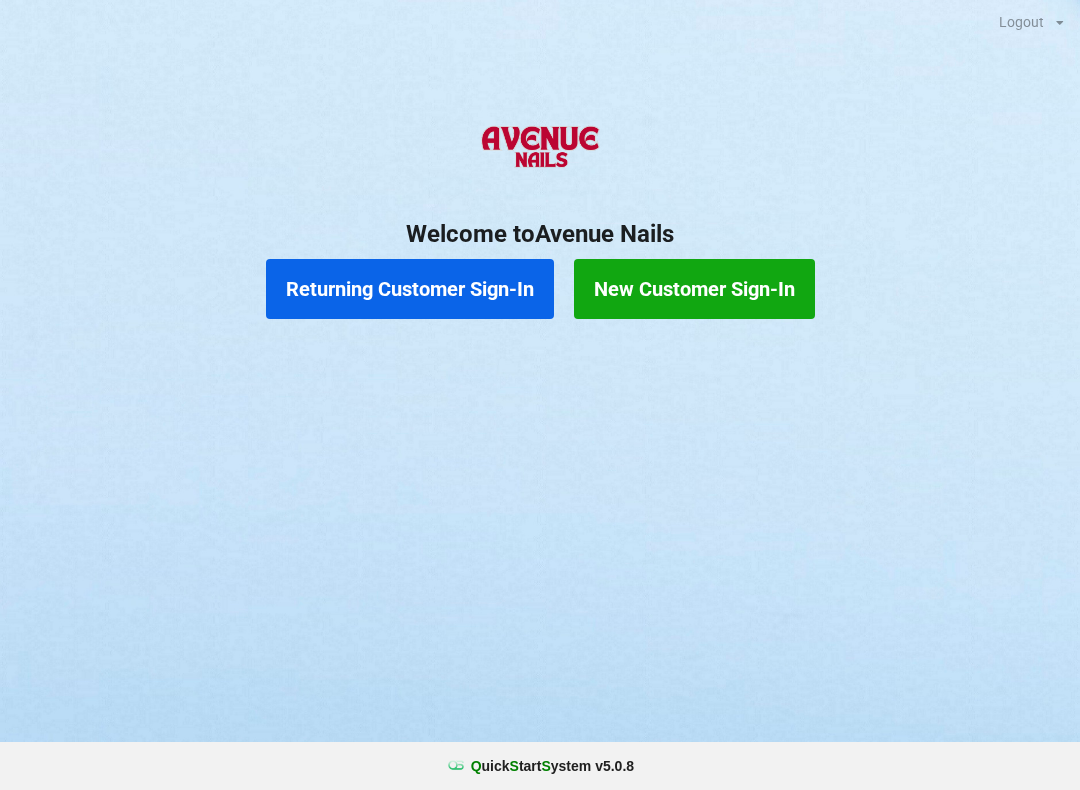 click on "Returning Customer Sign-In" at bounding box center [410, 289] 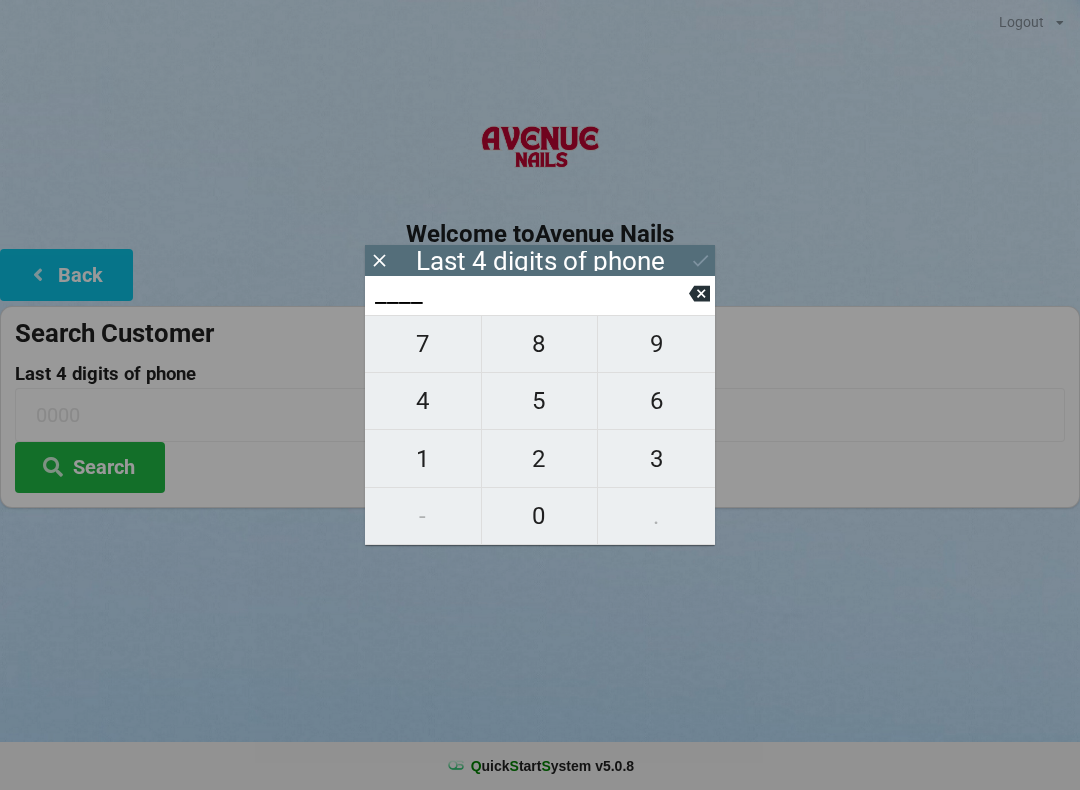 click on "7" at bounding box center [423, 344] 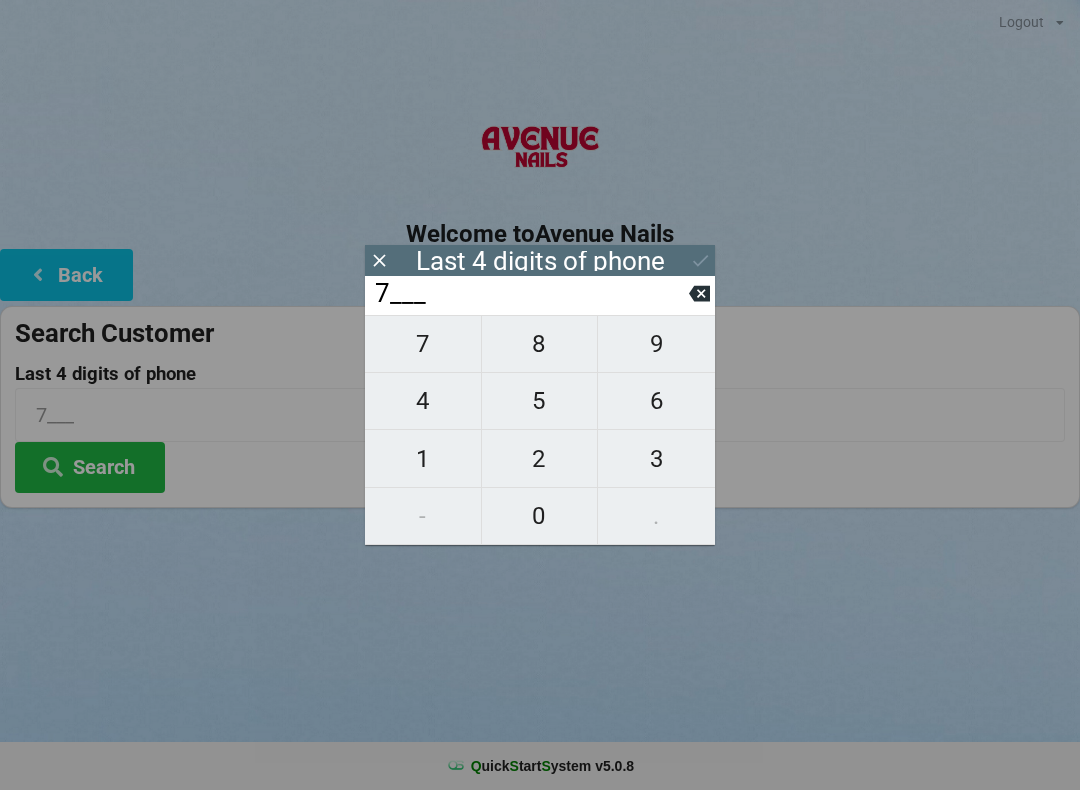click on "5" at bounding box center [423, 344] 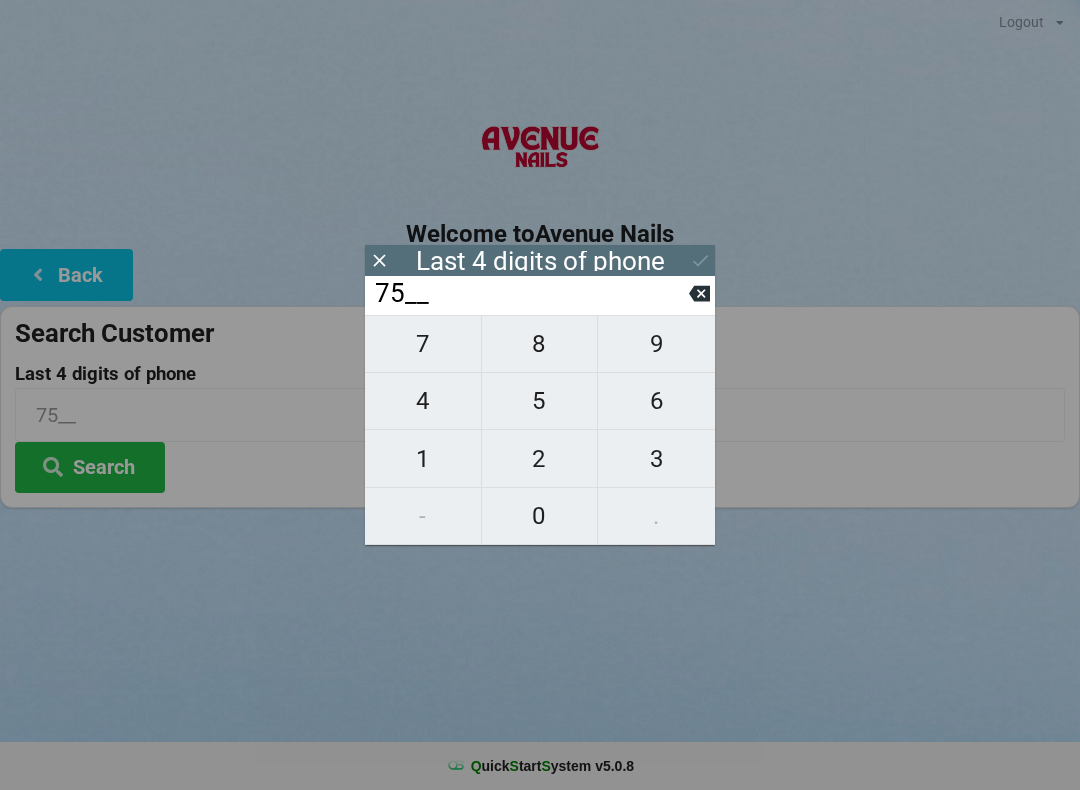 click on "4" at bounding box center [423, 344] 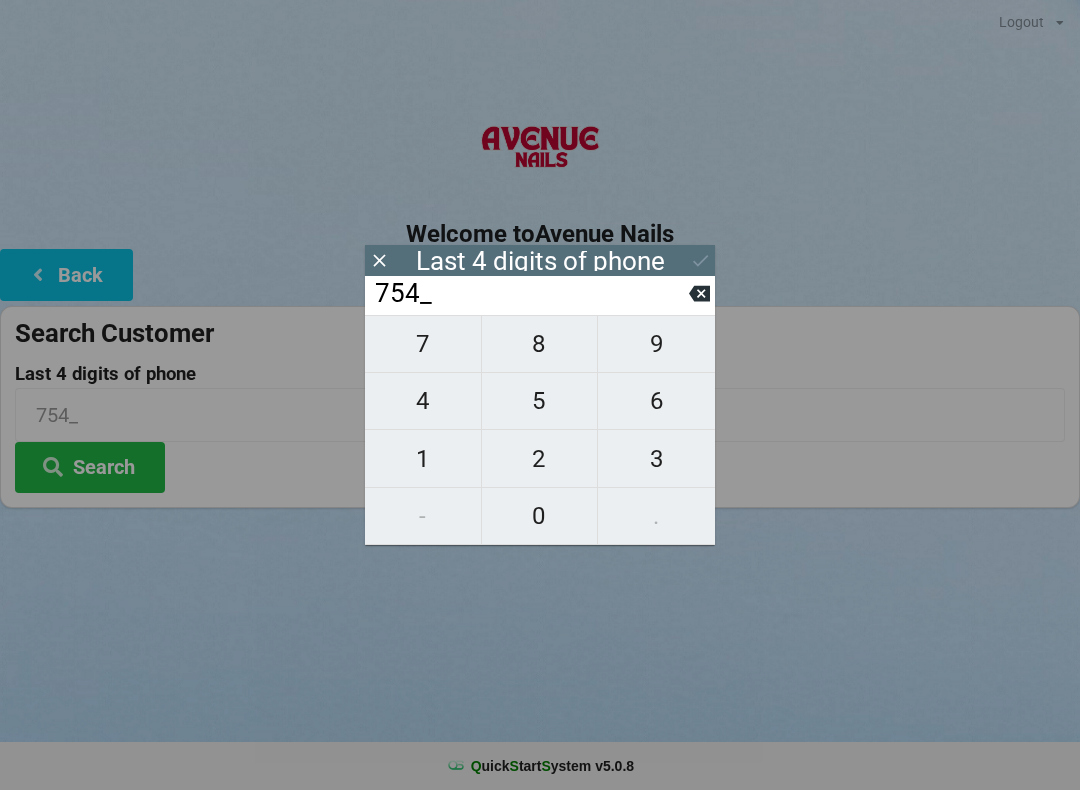 click on "8" at bounding box center (423, 344) 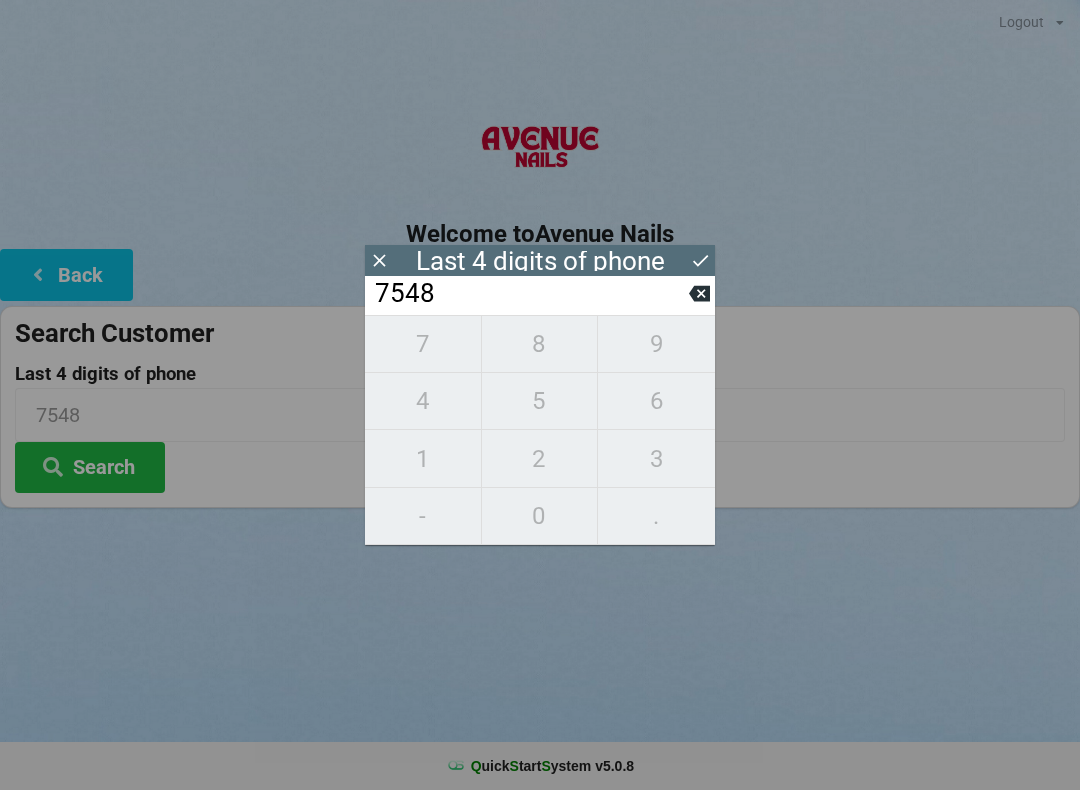 click on "7 8 9 4 5 6 1 2 3 - 0 ." at bounding box center (540, 430) 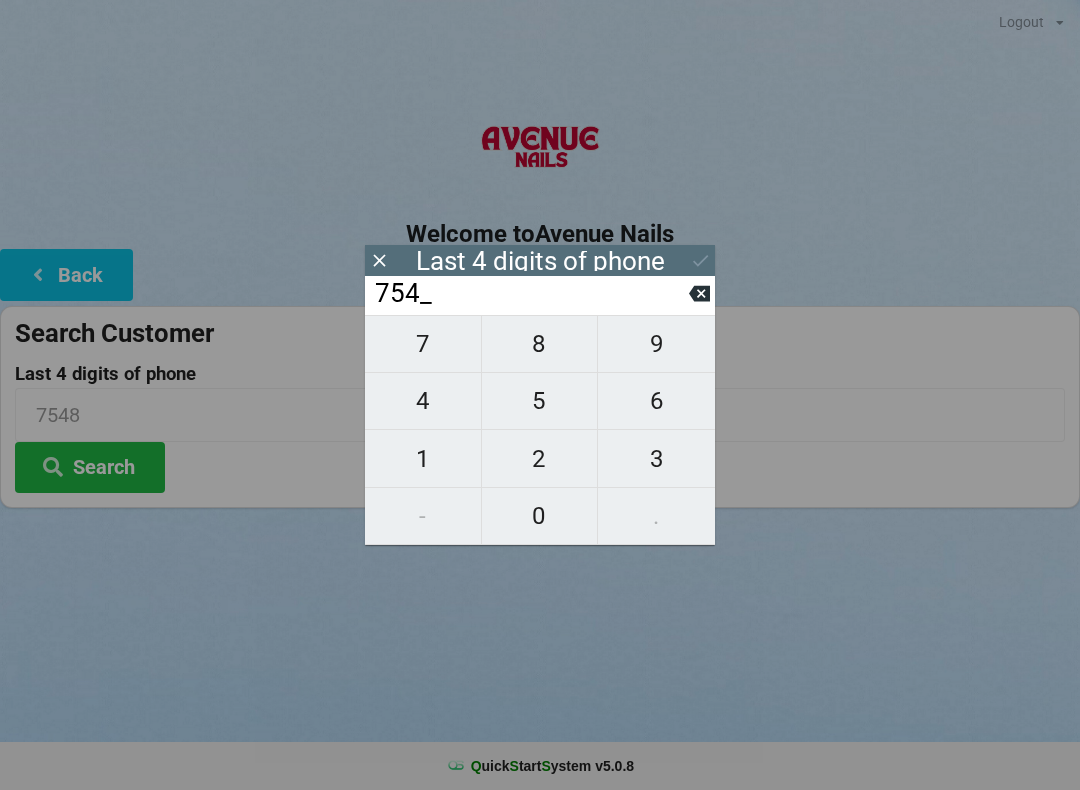 click on "754_" at bounding box center [531, 294] 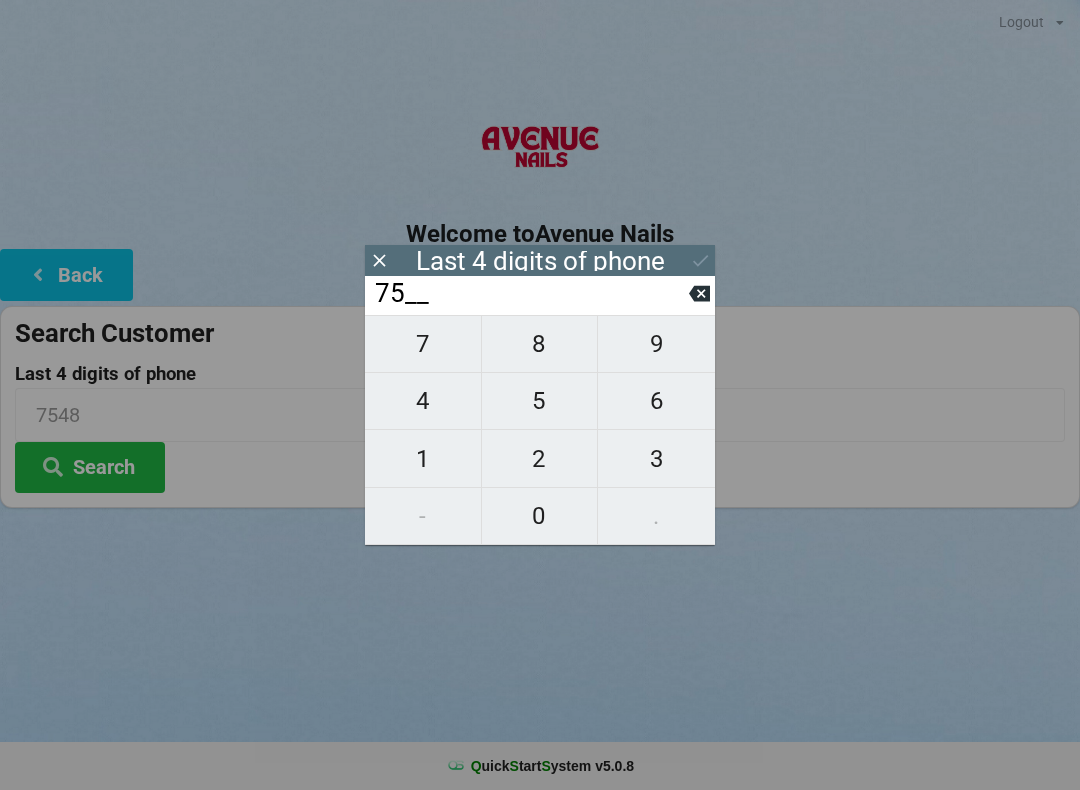 click at bounding box center (699, 294) 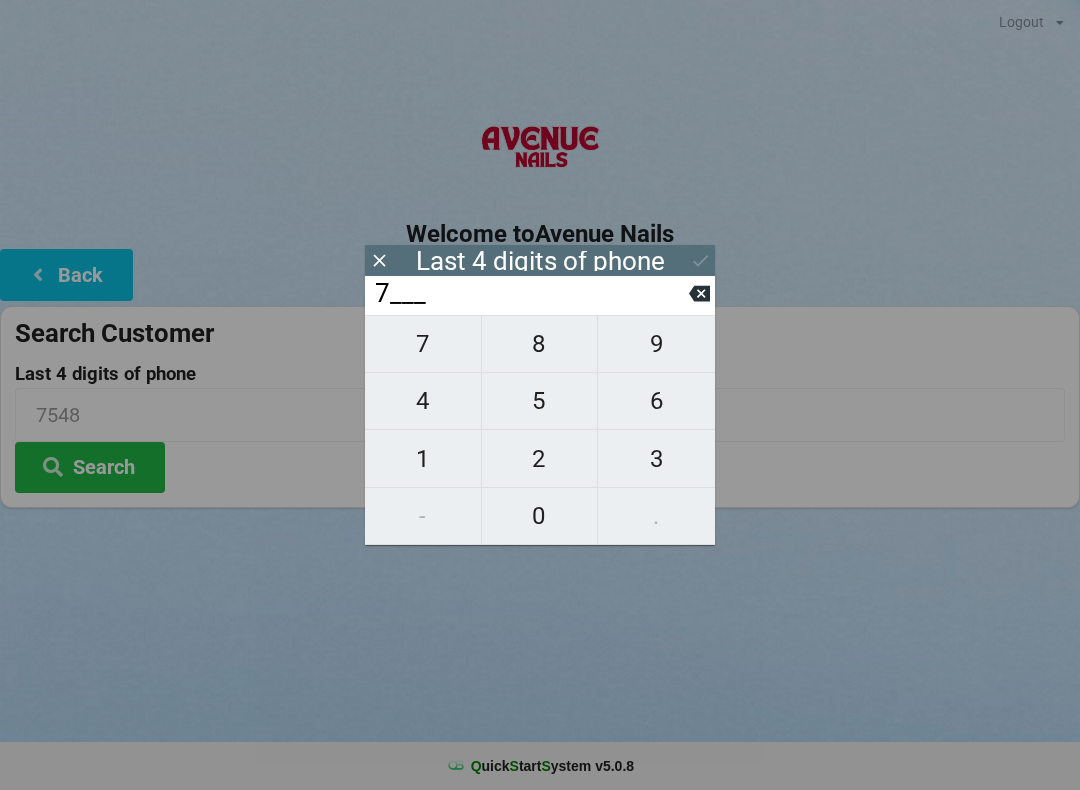 click at bounding box center [699, 294] 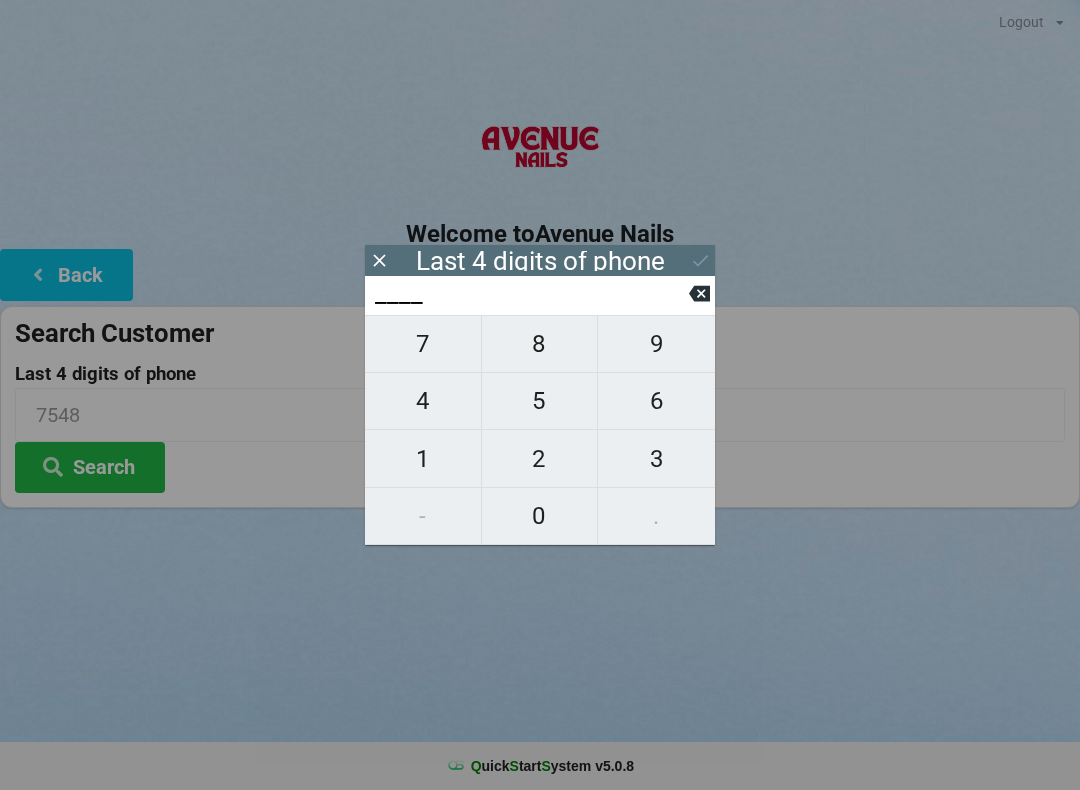 click at bounding box center [699, 293] 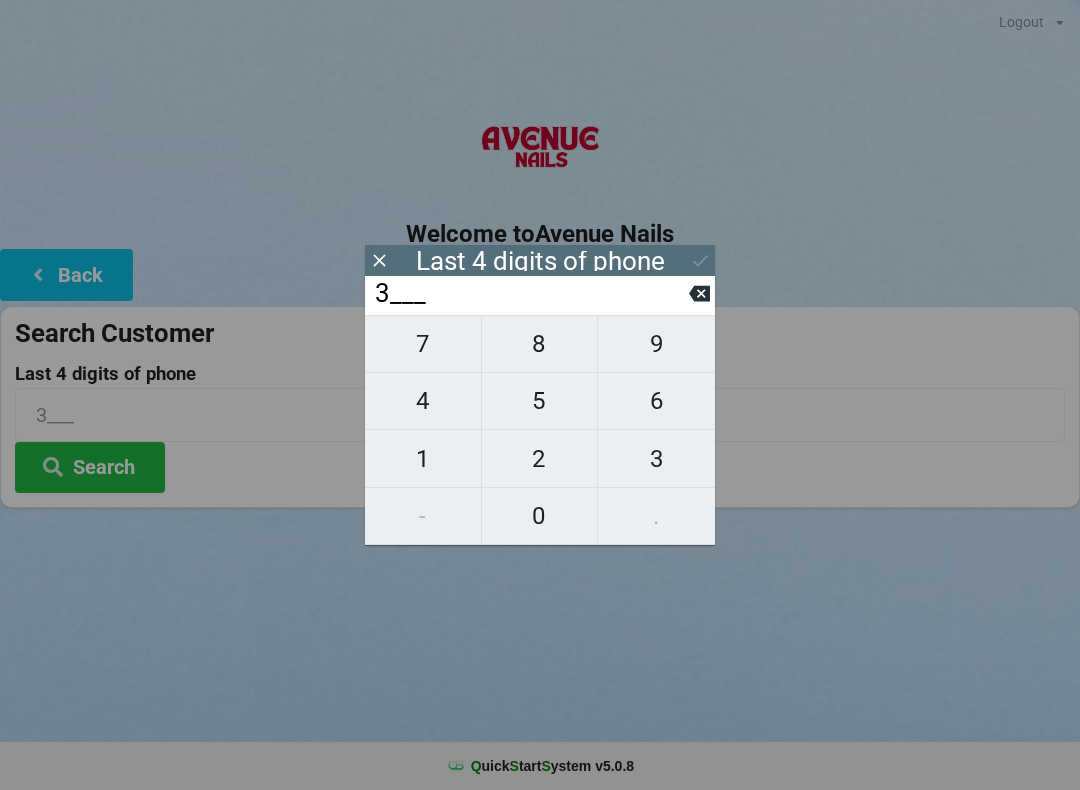 click on "6" at bounding box center [423, 344] 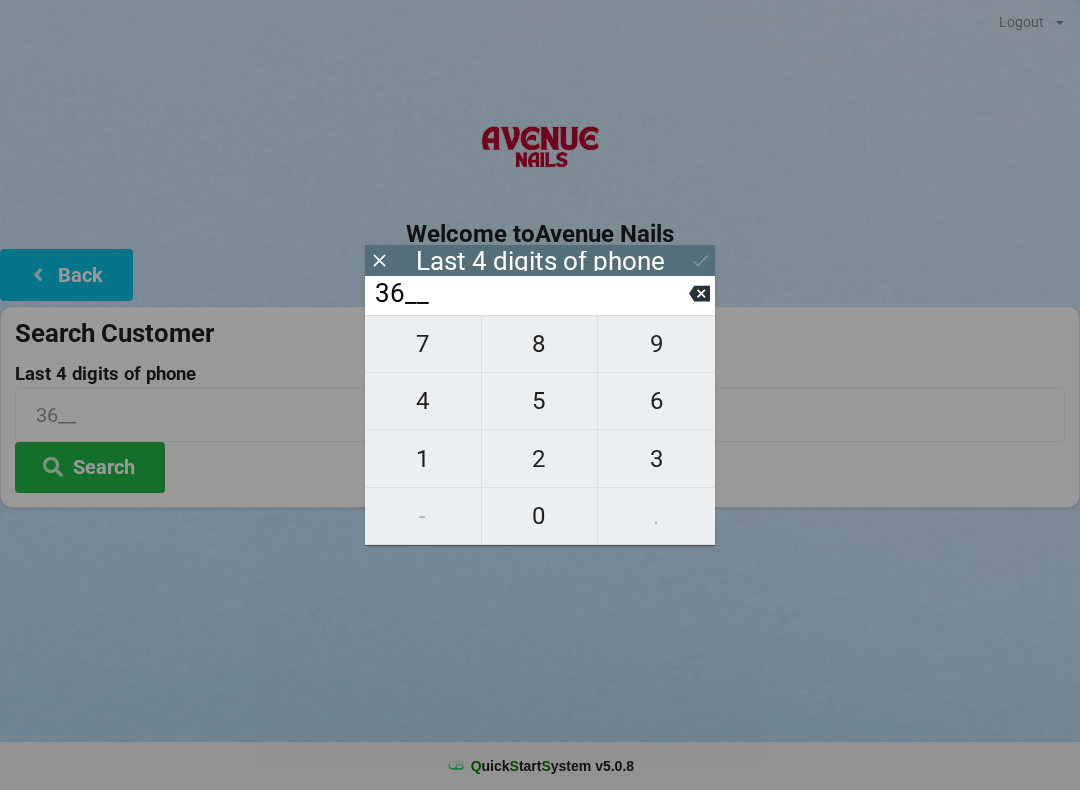click on "6" at bounding box center [423, 344] 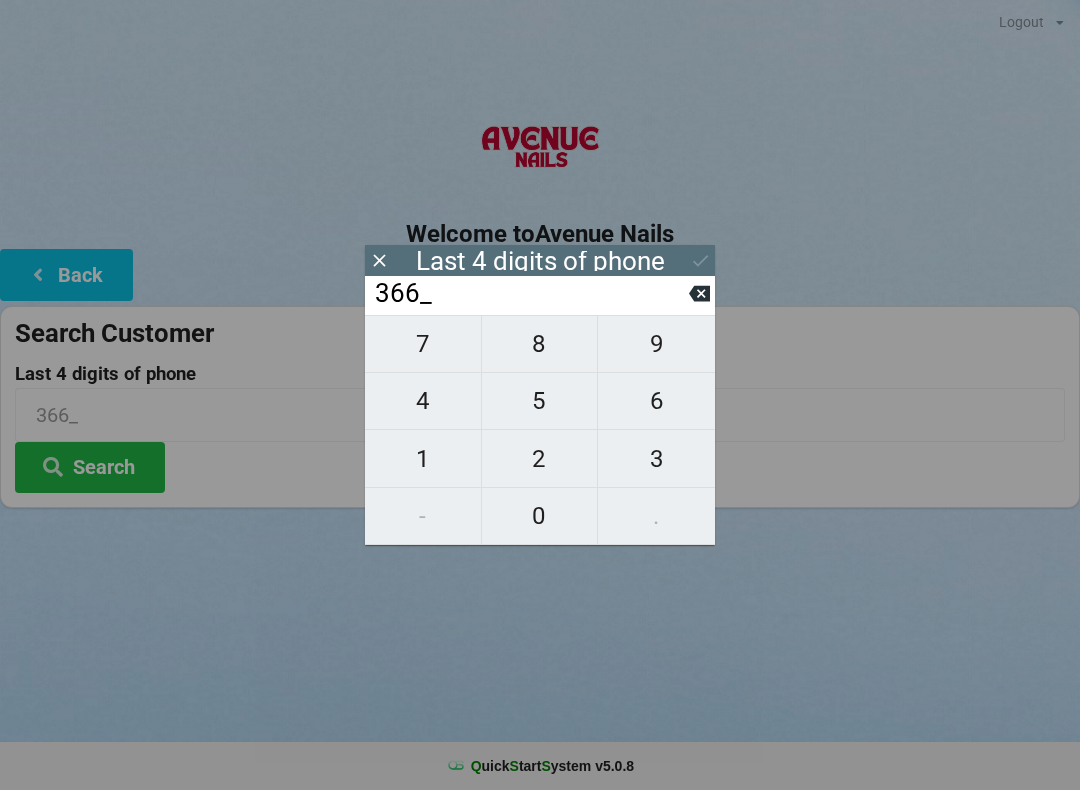 click on "2" at bounding box center [423, 344] 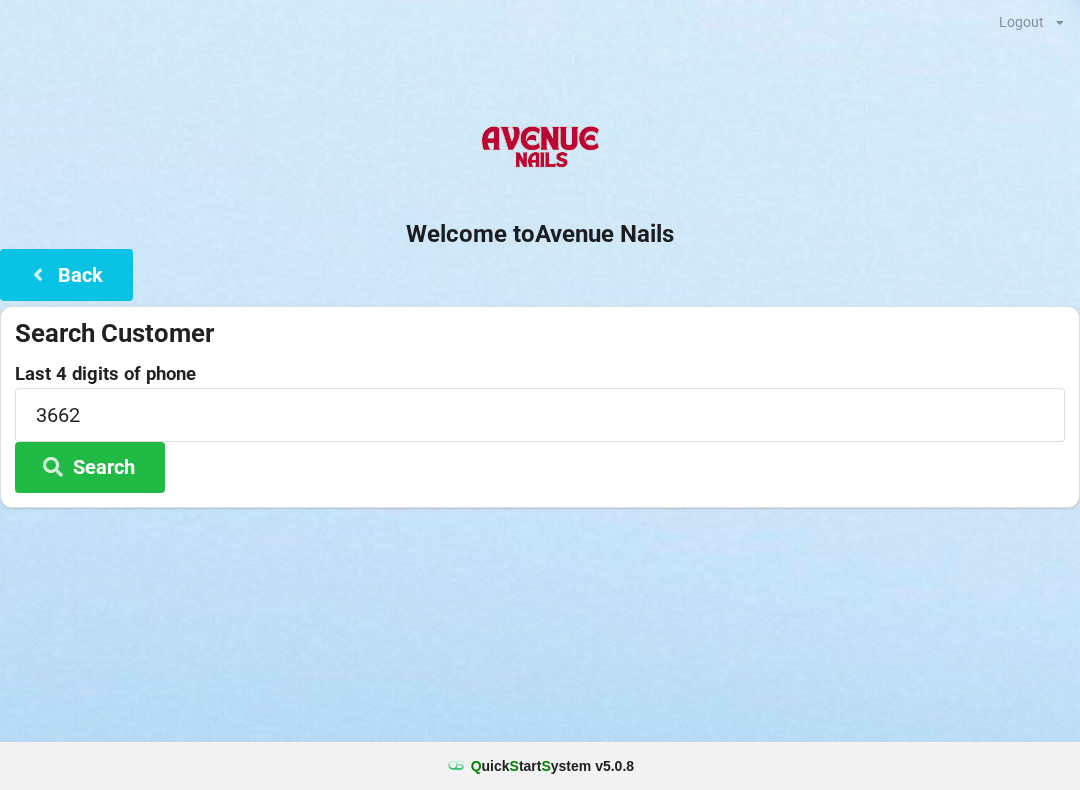 click on "Welcome to  Avenue Nails" at bounding box center [540, 234] 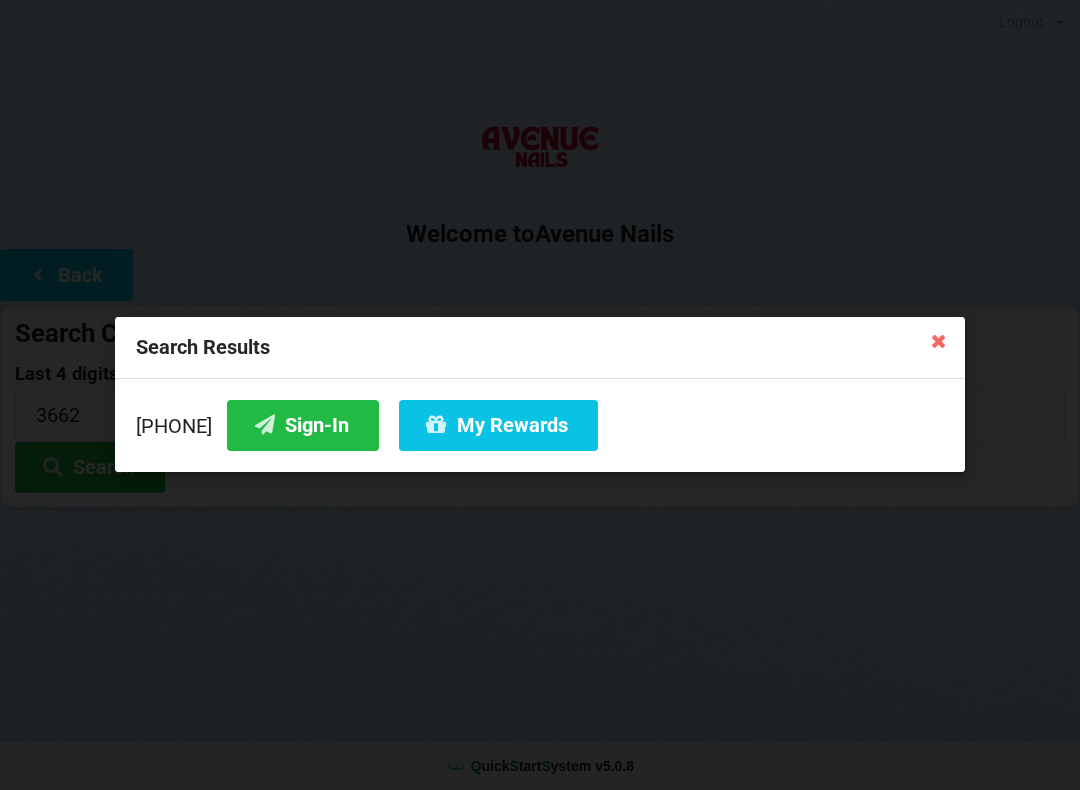 click on "Sign-In" at bounding box center [303, 425] 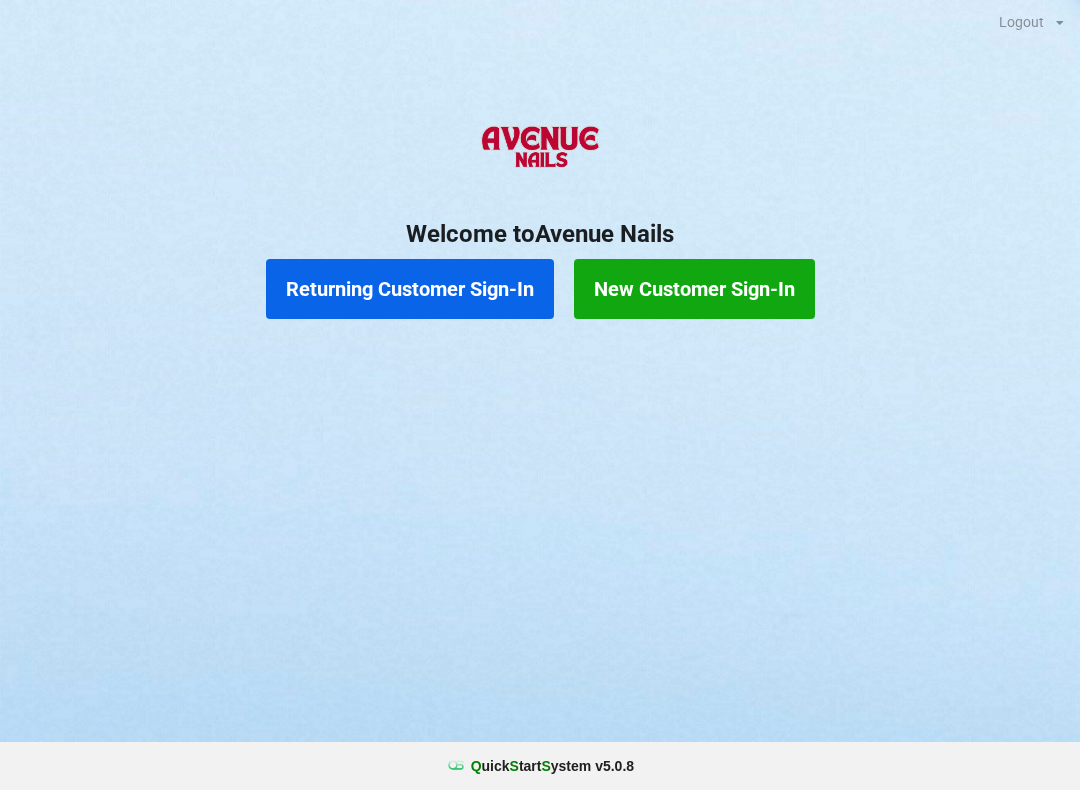 click on "Returning Customer Sign-In" at bounding box center [410, 289] 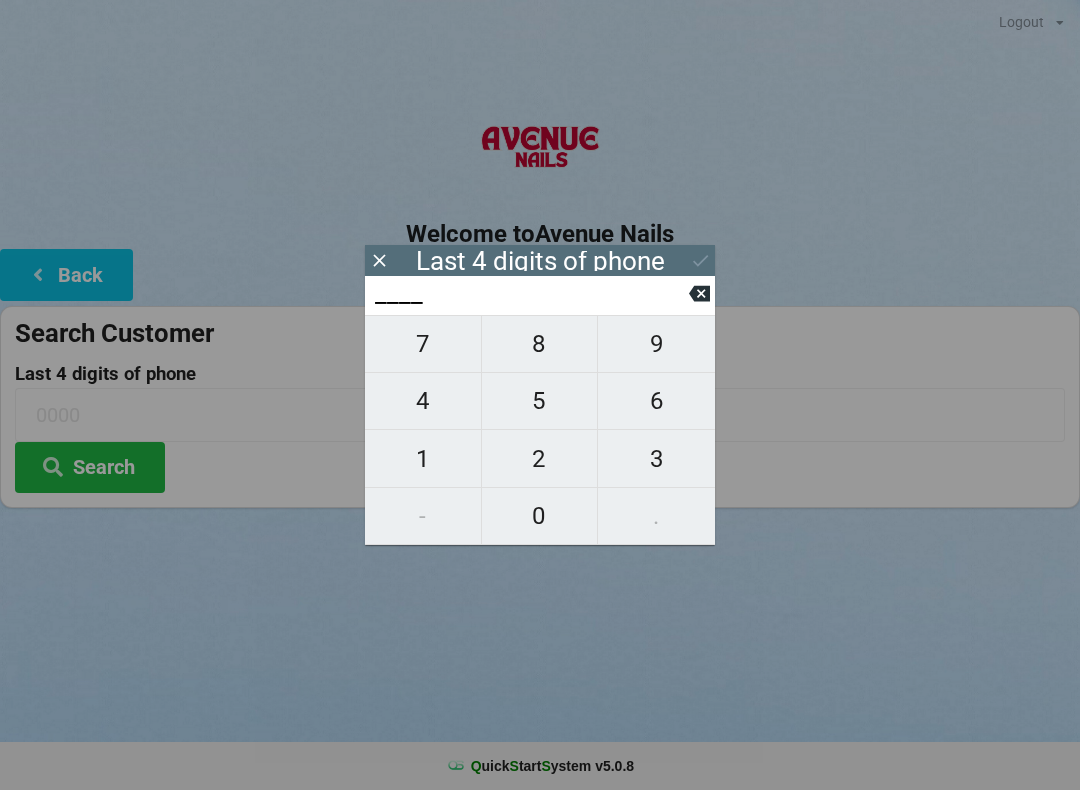 click on "1" at bounding box center [423, 344] 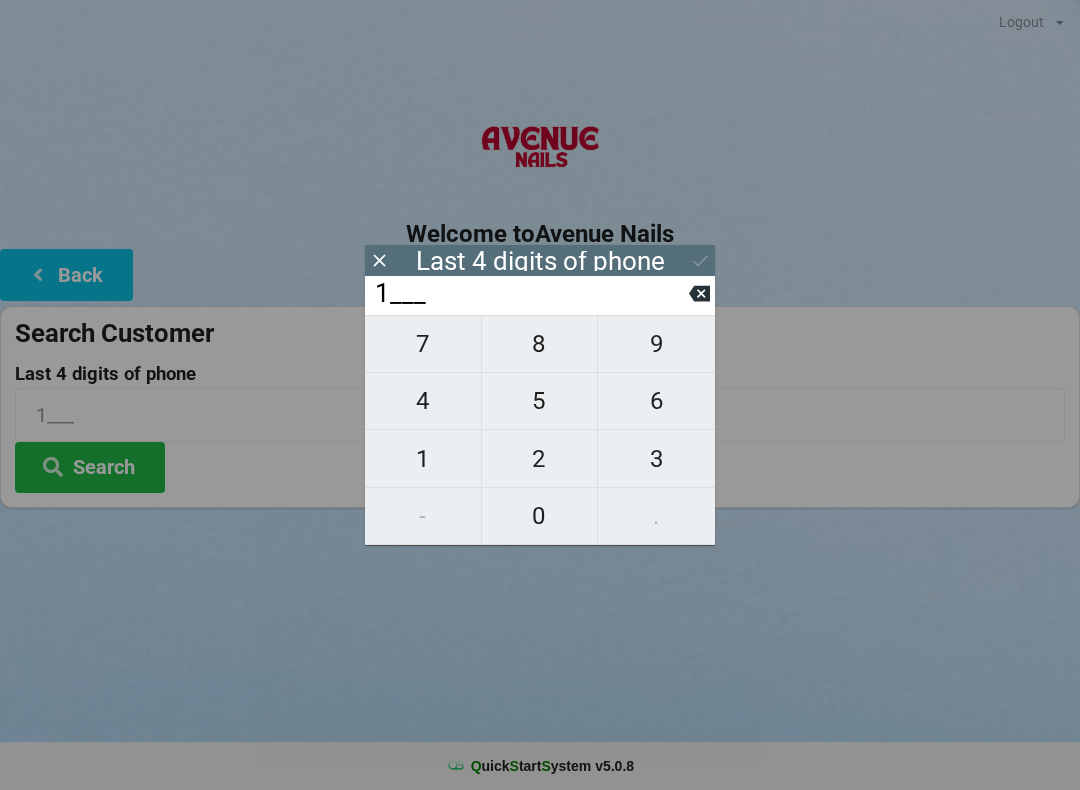 click on "4" at bounding box center [423, 344] 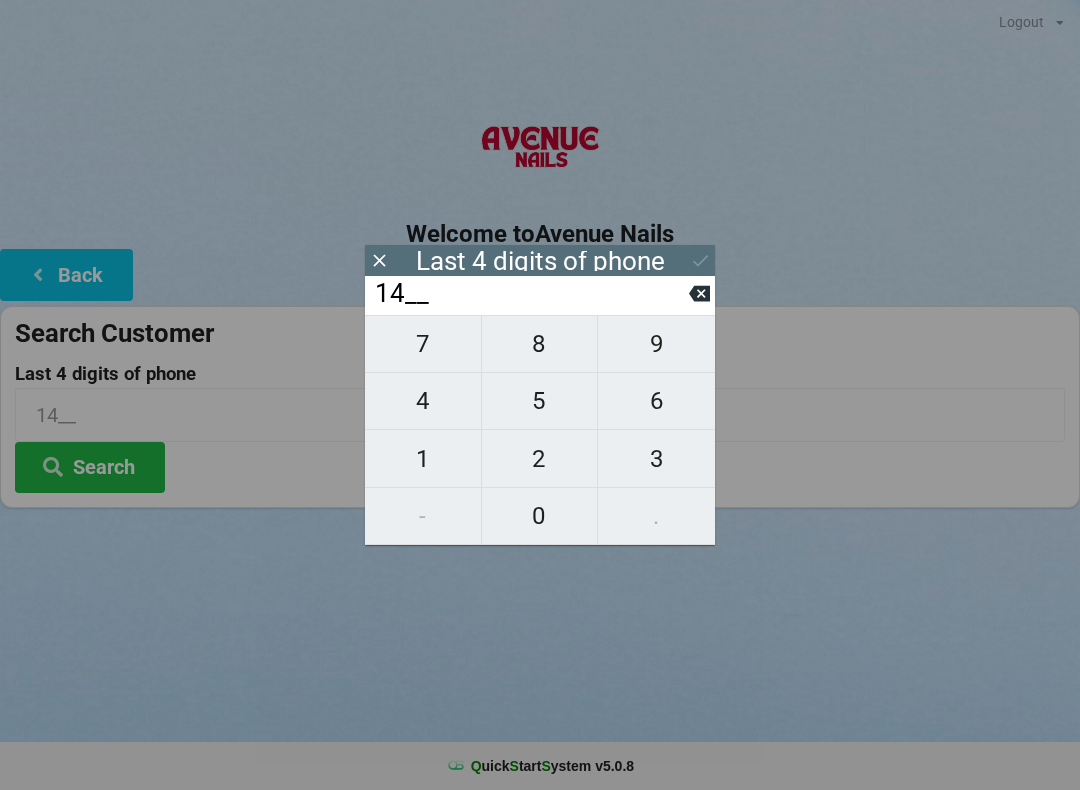 click on "4" at bounding box center (423, 344) 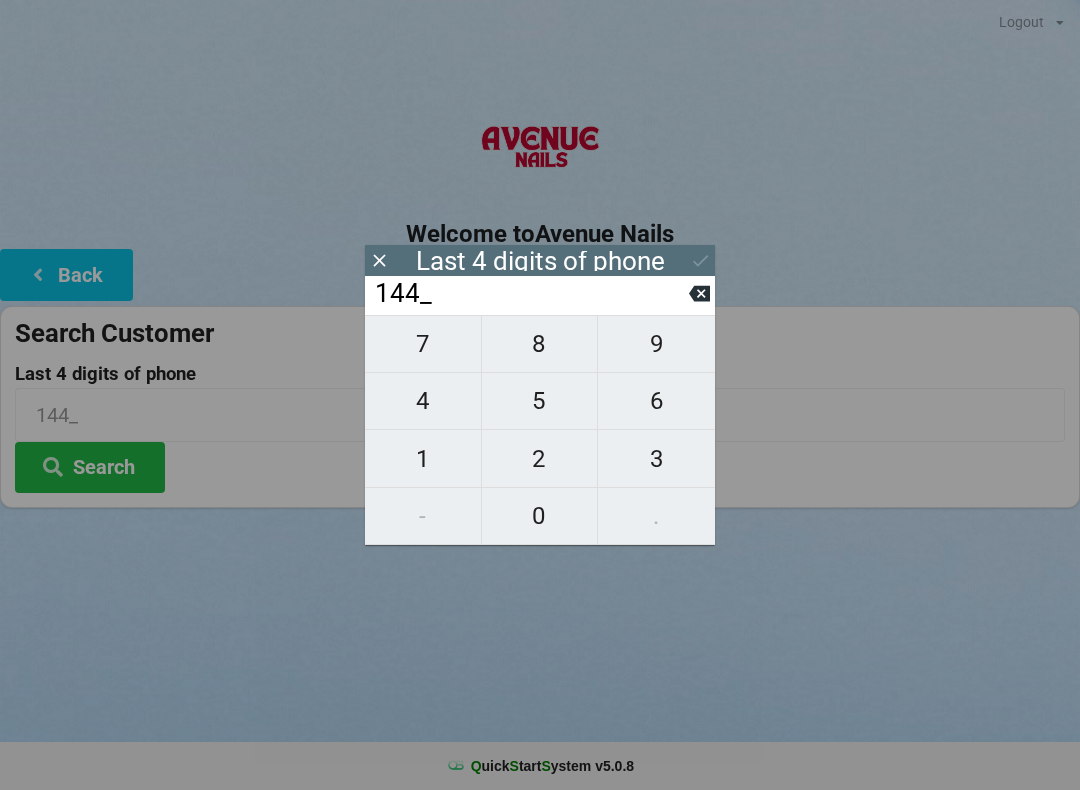 click on "6" at bounding box center (423, 344) 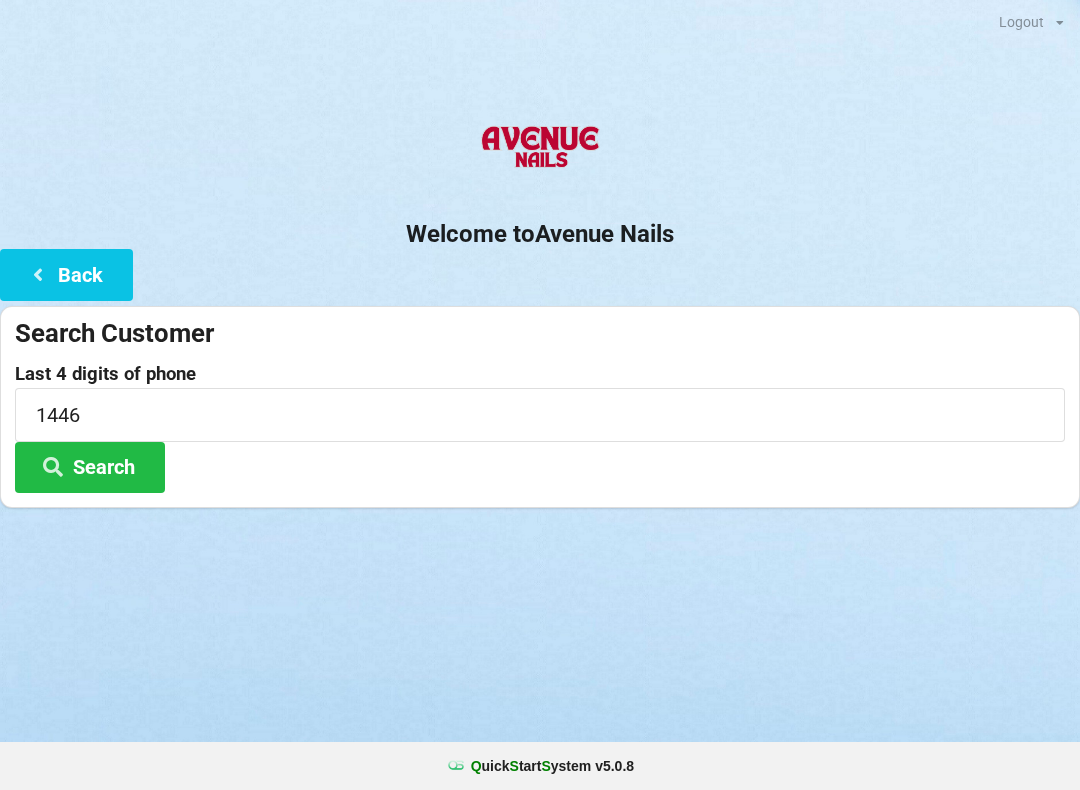 click on "Welcome to  Avenue Nails" at bounding box center (540, 234) 